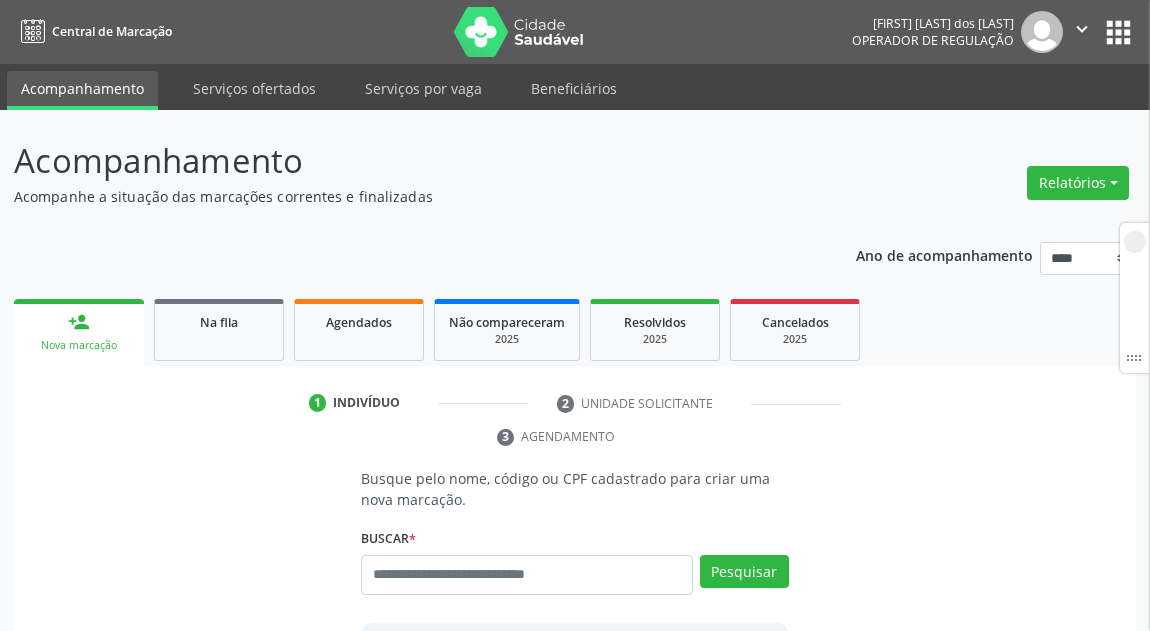 scroll, scrollTop: 0, scrollLeft: 0, axis: both 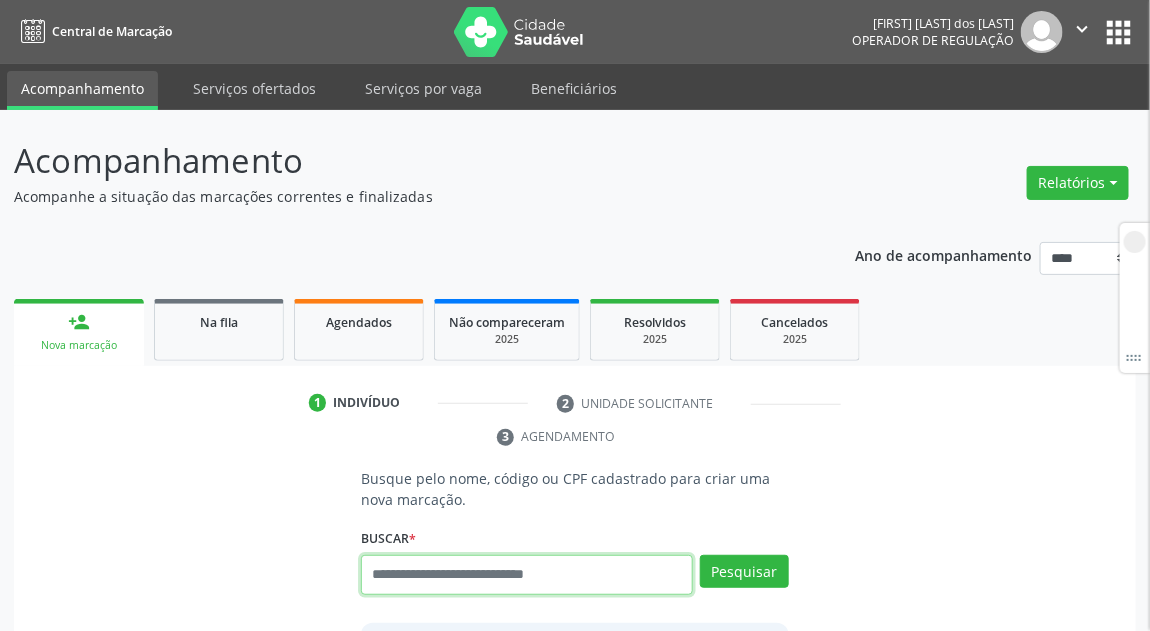click at bounding box center (527, 575) 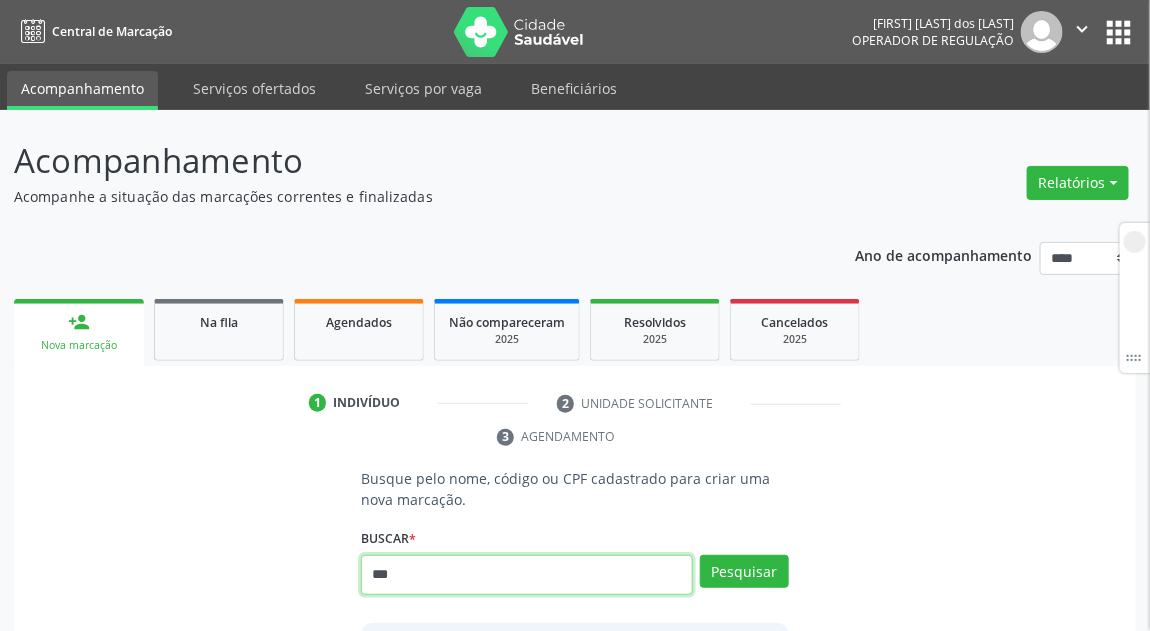 type on "***" 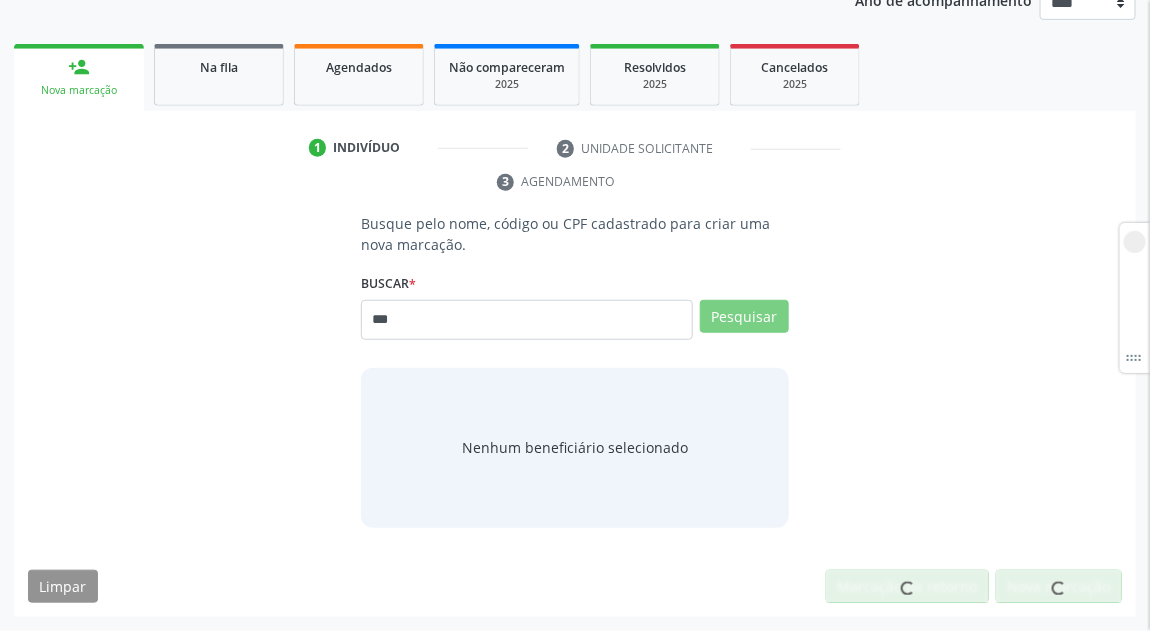 scroll, scrollTop: 249, scrollLeft: 0, axis: vertical 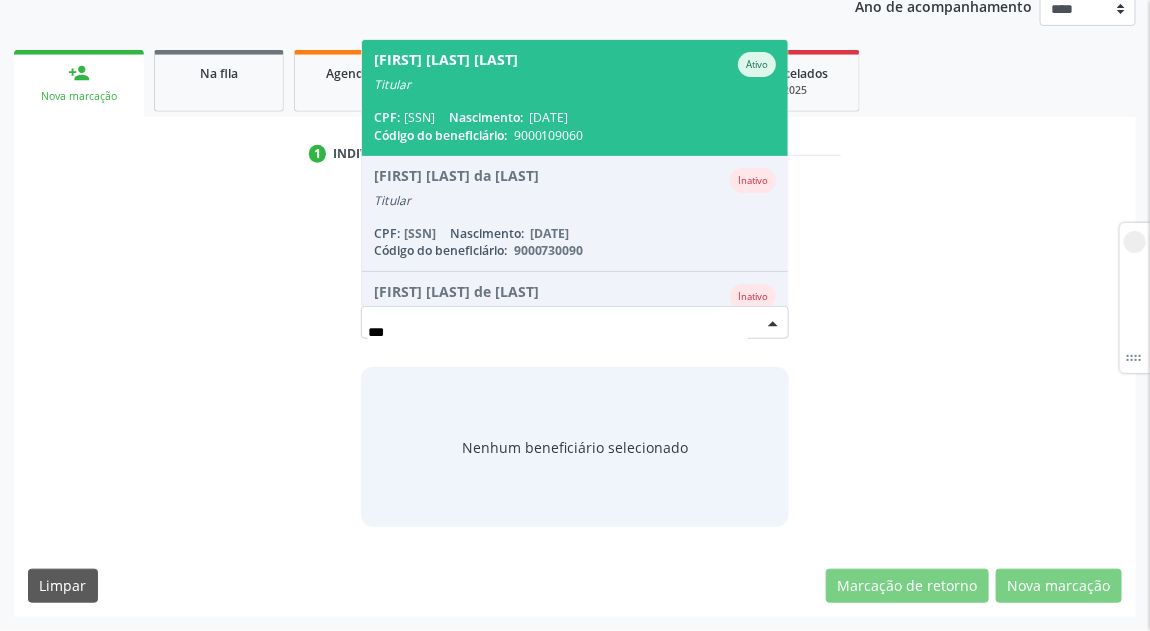 click on "Adahira Marques Pereira
Ativo" at bounding box center (575, 64) 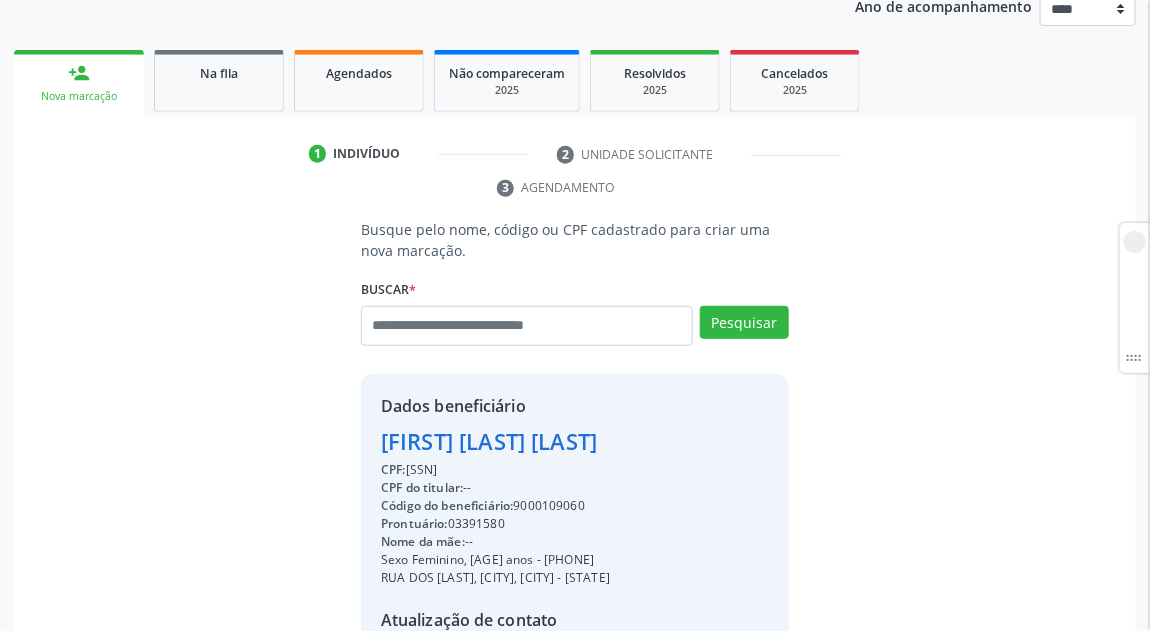 scroll, scrollTop: 480, scrollLeft: 0, axis: vertical 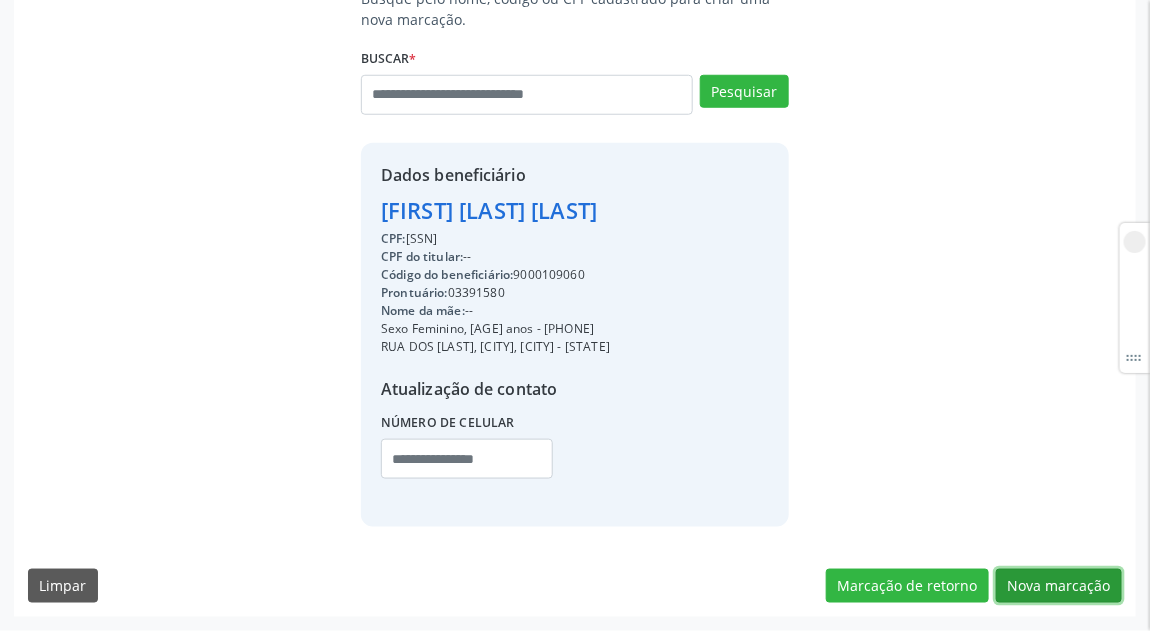 click on "Nova marcação" at bounding box center [1059, 586] 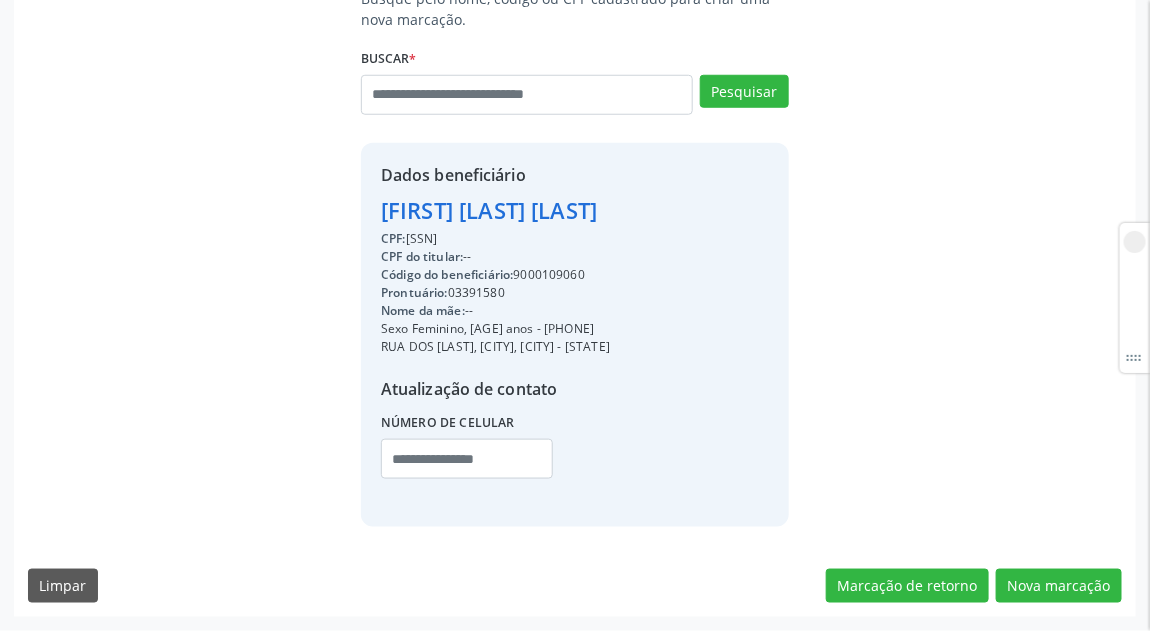 scroll, scrollTop: 297, scrollLeft: 0, axis: vertical 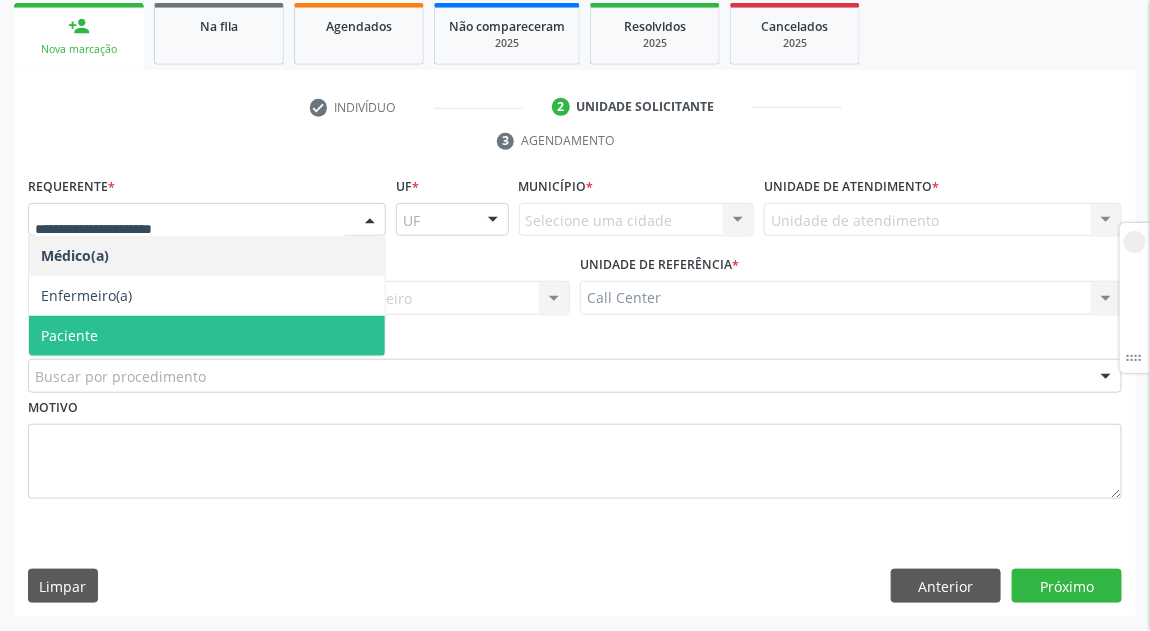 click on "Paciente" at bounding box center (207, 336) 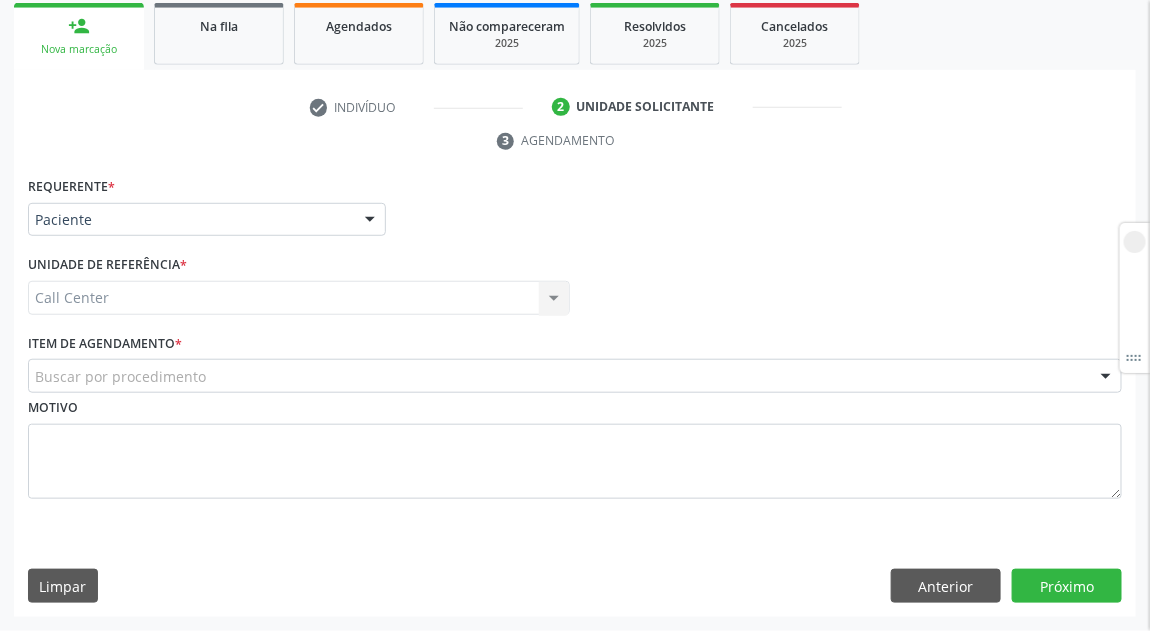 click on "Buscar por procedimento" at bounding box center [575, 376] 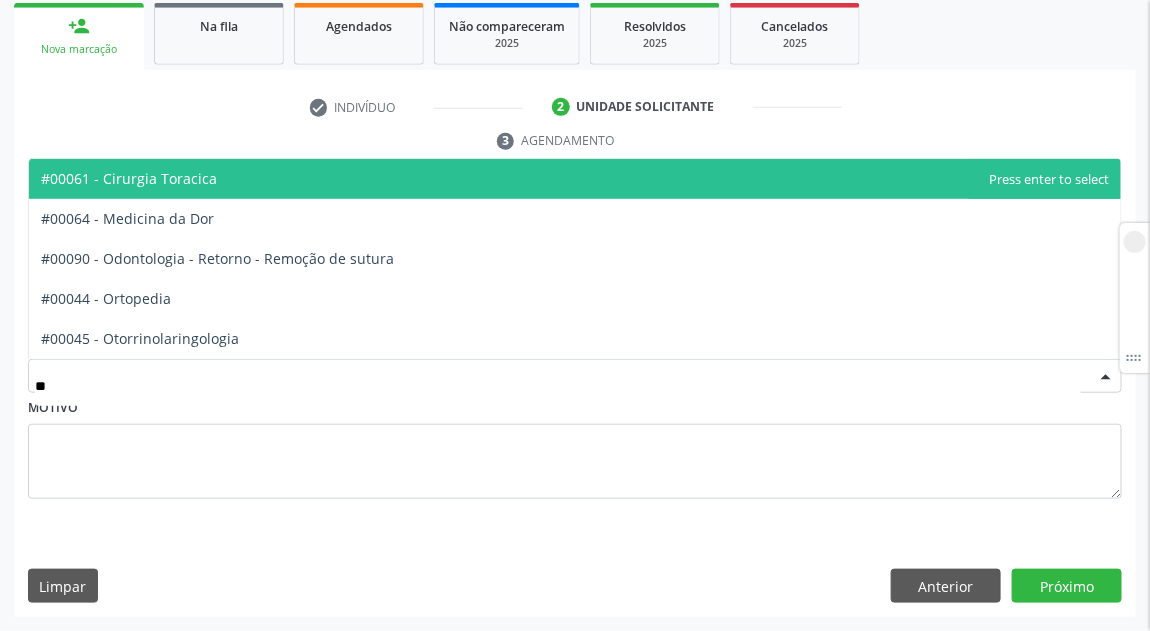 type on "***" 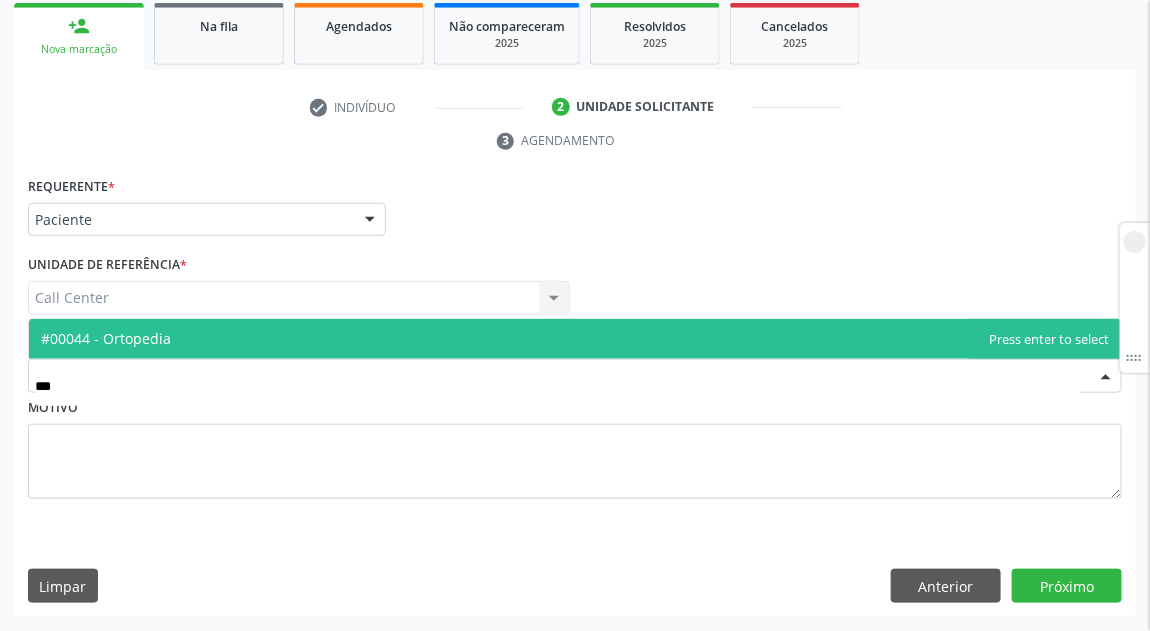 click on "#00044 - Ortopedia" at bounding box center [106, 338] 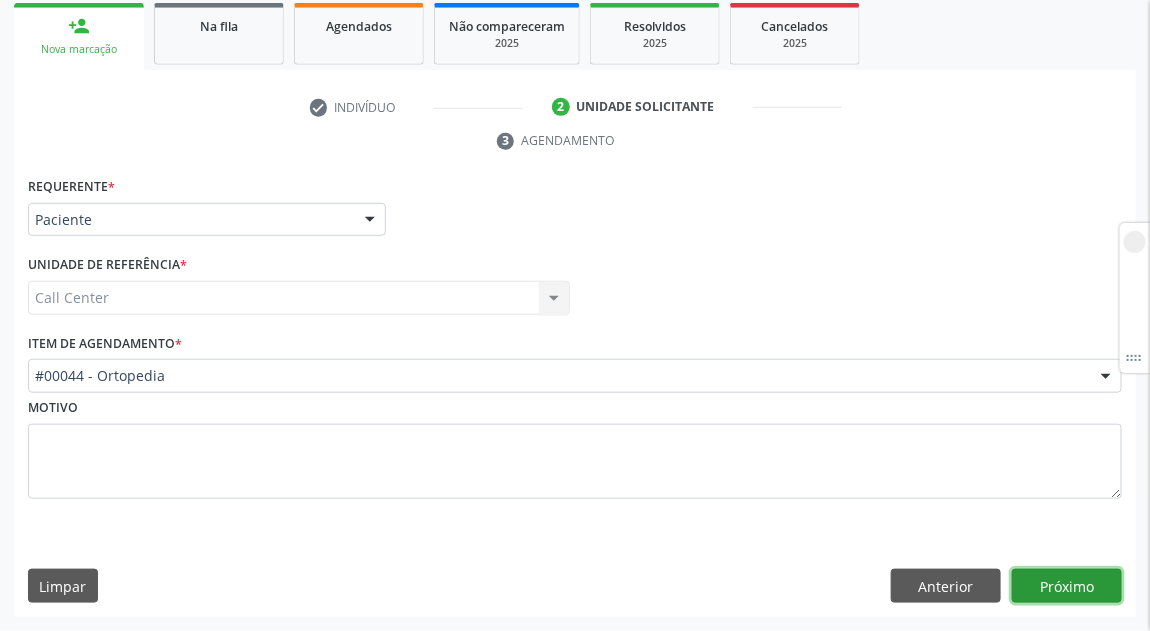 click on "Próximo" at bounding box center [1067, 586] 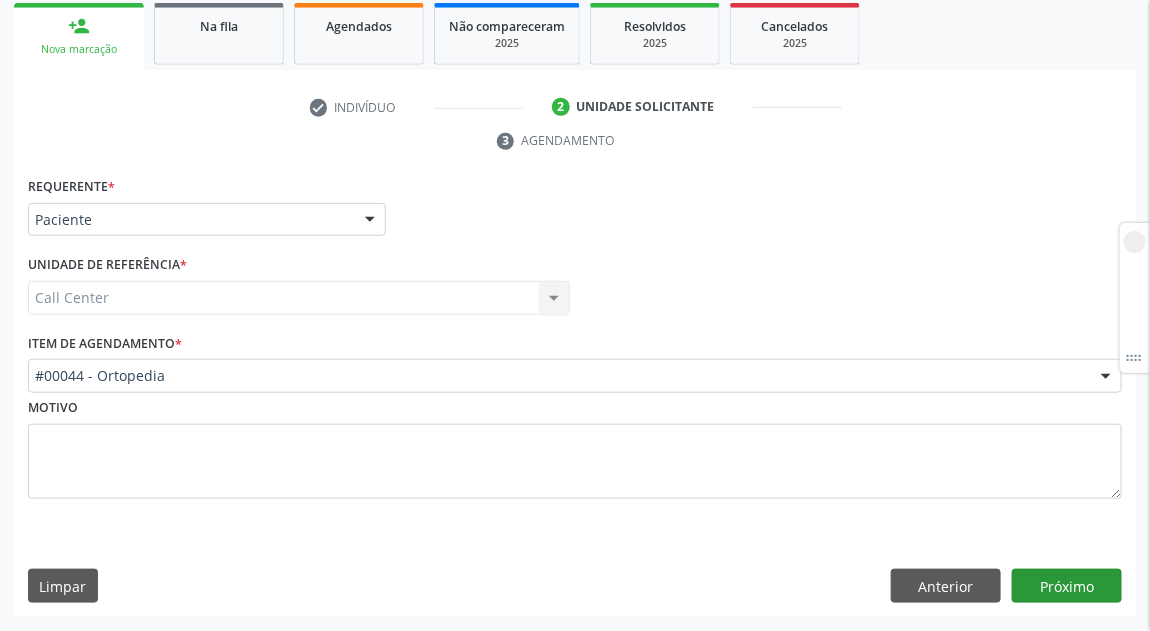scroll, scrollTop: 271, scrollLeft: 0, axis: vertical 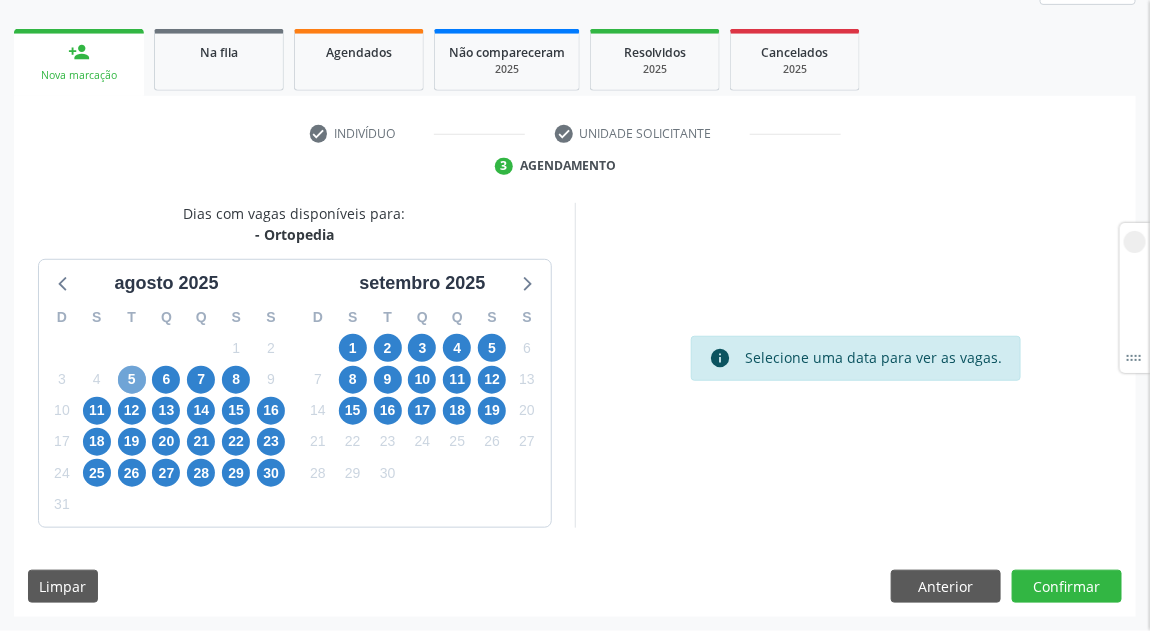 click on "5" at bounding box center [132, 380] 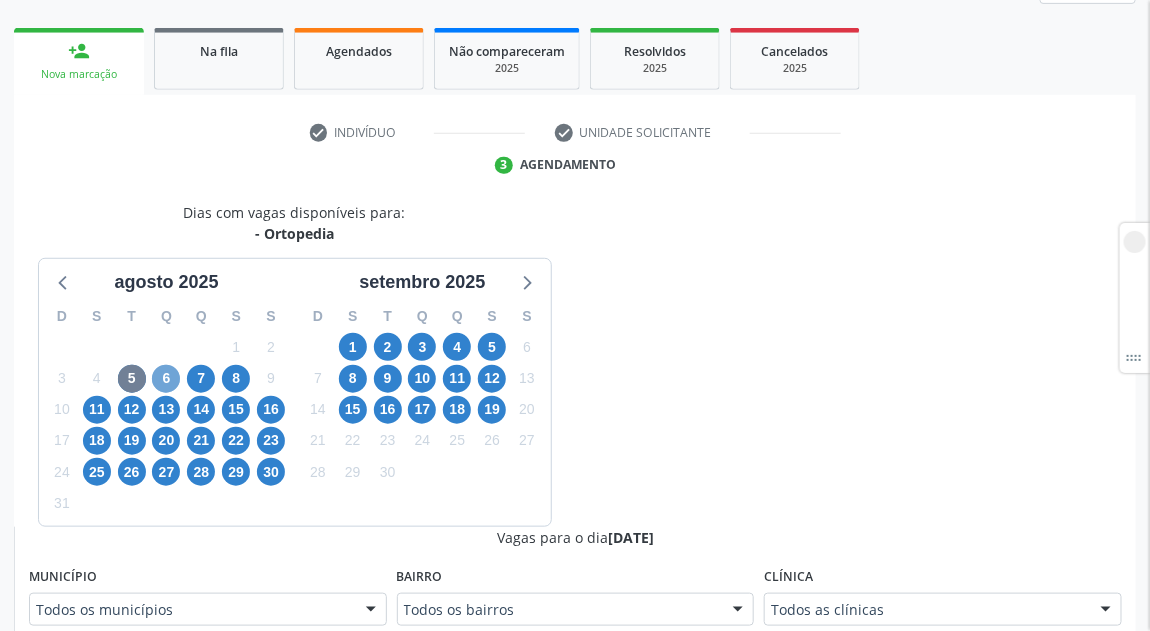 click on "6" at bounding box center [166, 379] 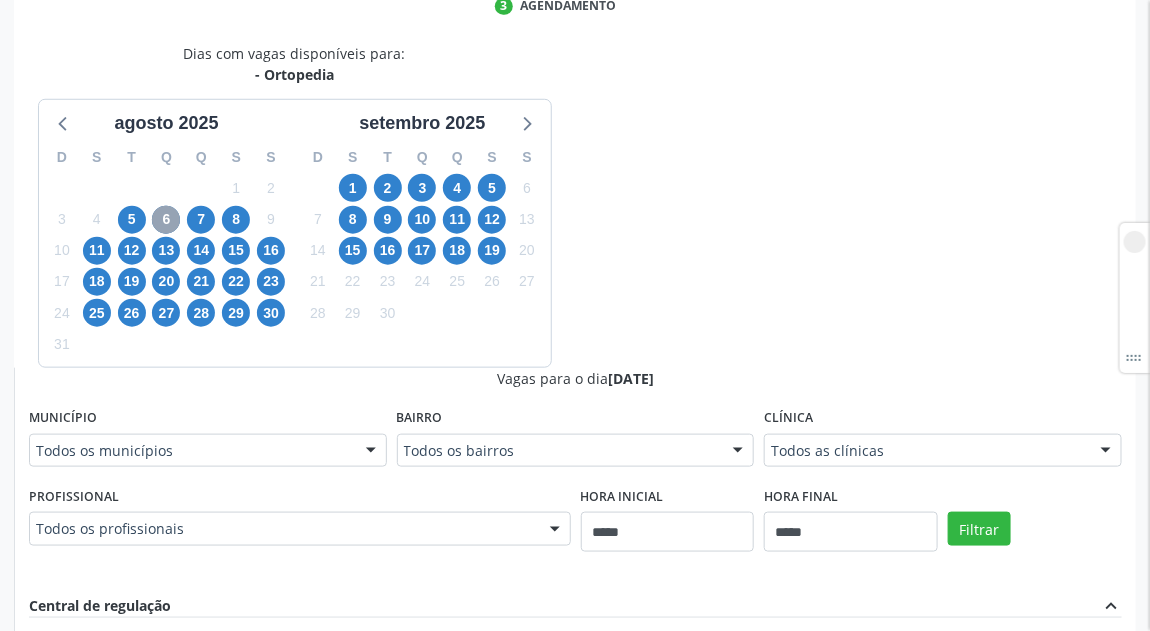 scroll, scrollTop: 421, scrollLeft: 0, axis: vertical 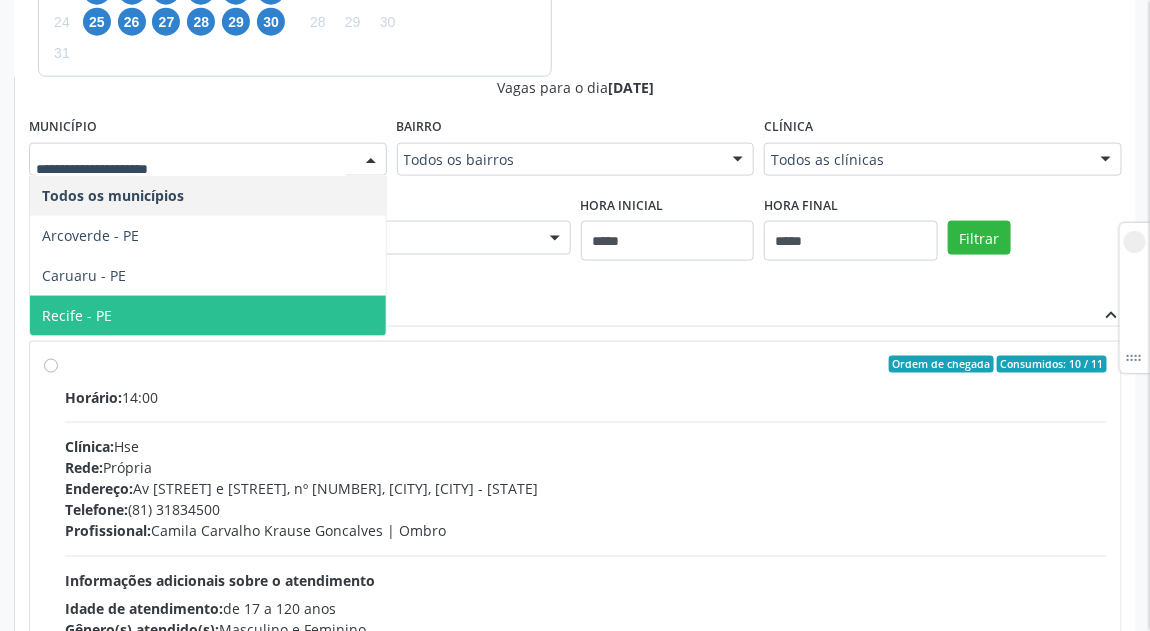 click on "Recife - PE" at bounding box center [208, 316] 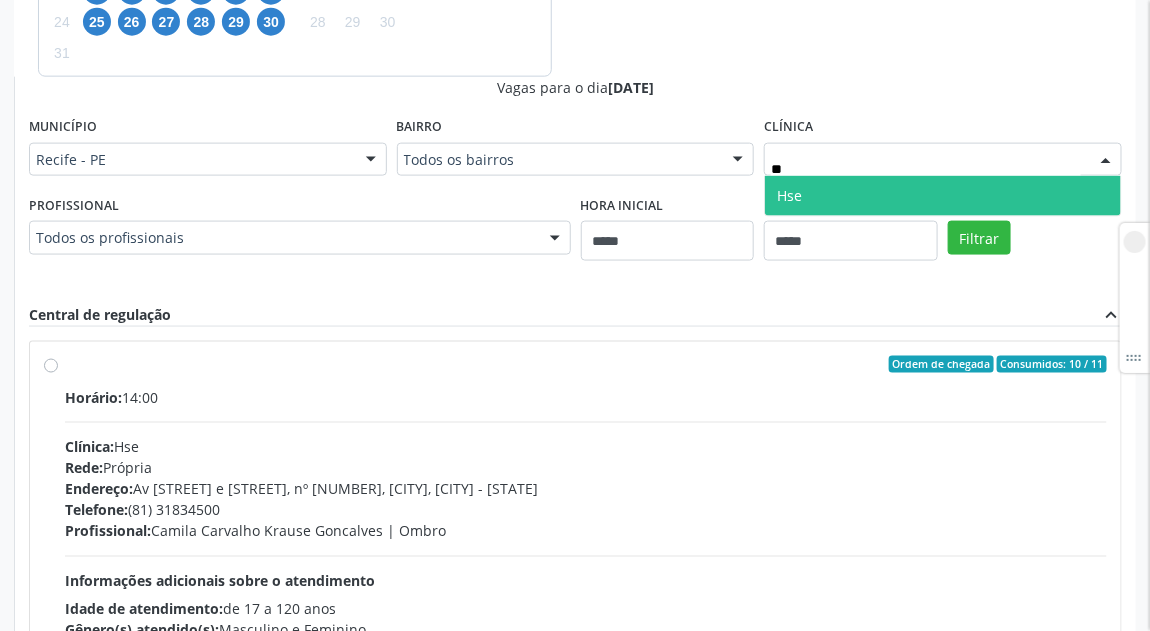 type on "***" 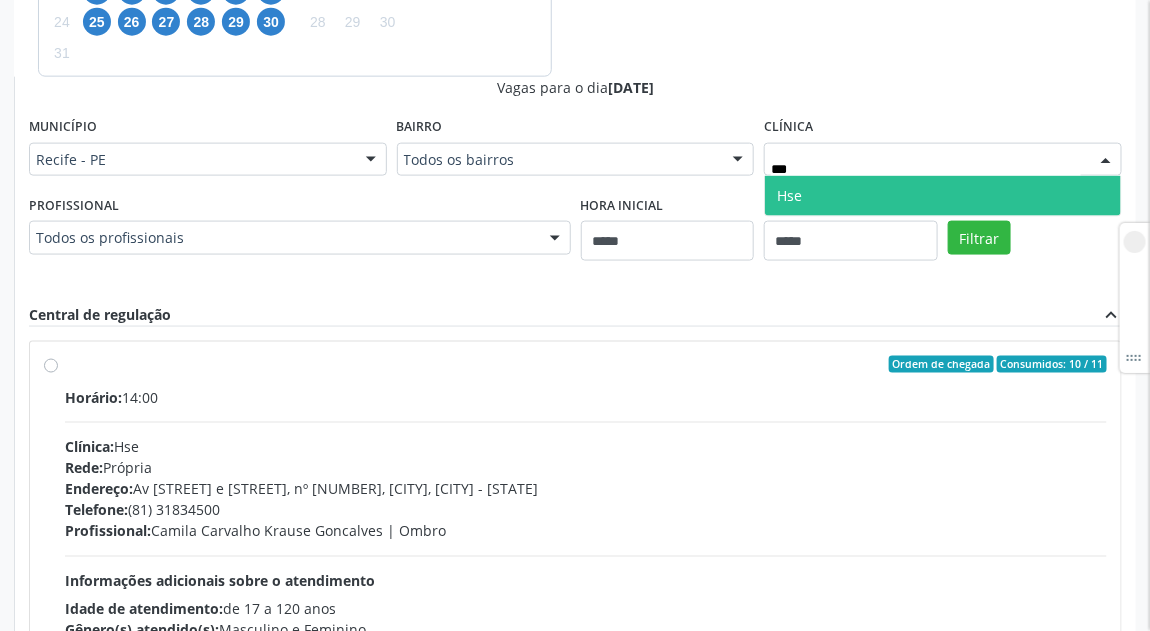 click on "Hse" at bounding box center [943, 196] 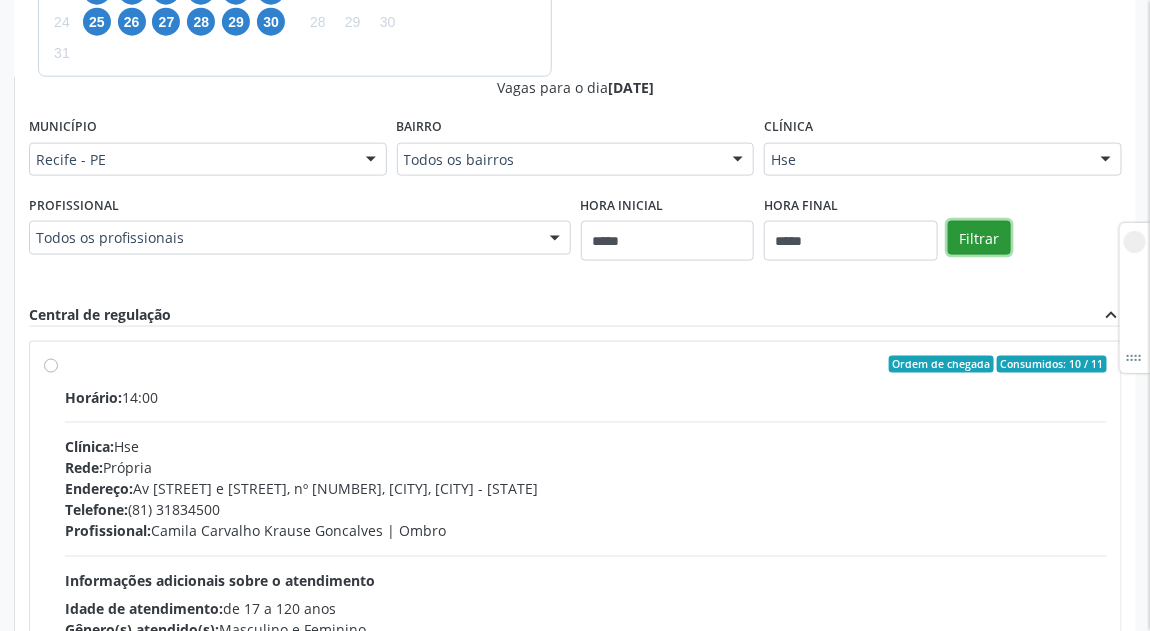 click on "Filtrar" at bounding box center (979, 238) 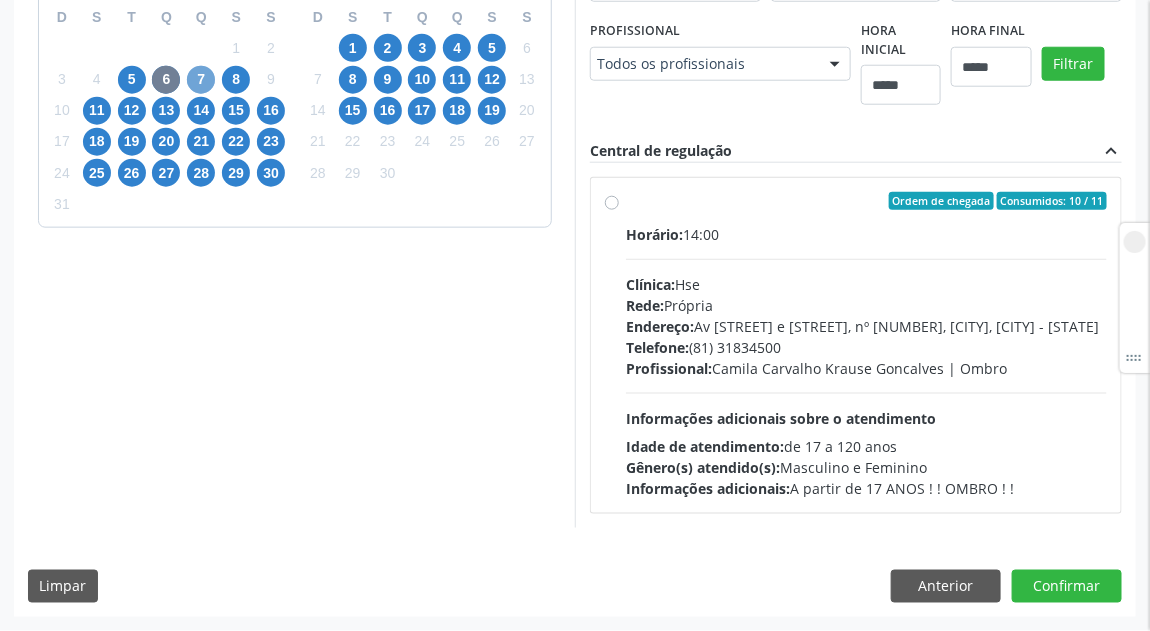 click on "7" at bounding box center [201, 80] 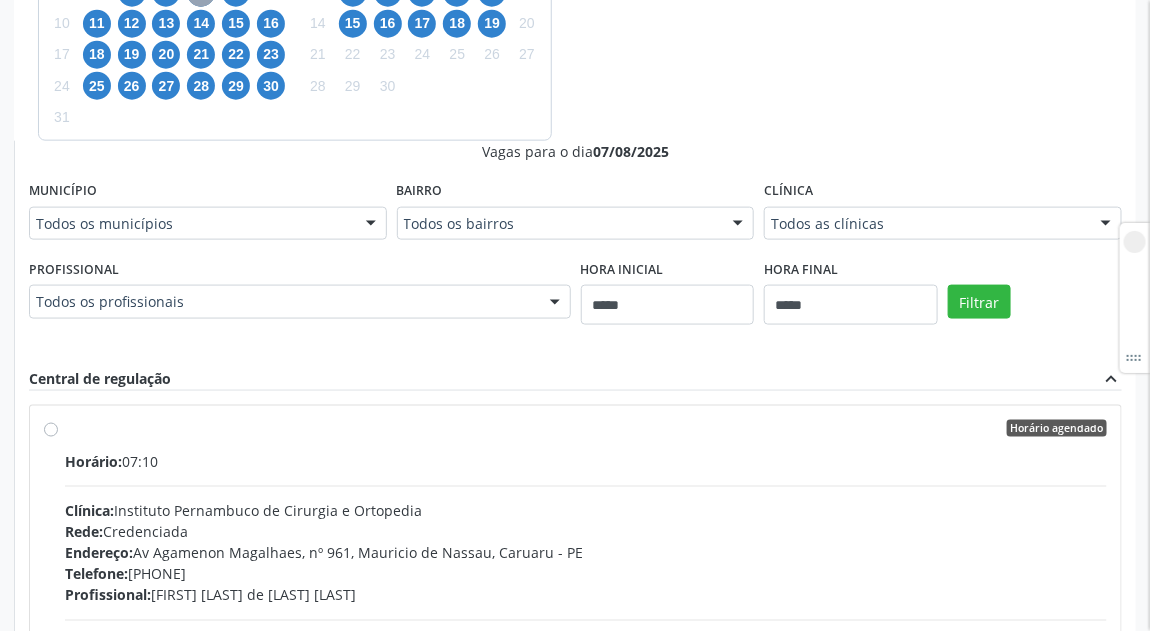 scroll, scrollTop: 723, scrollLeft: 0, axis: vertical 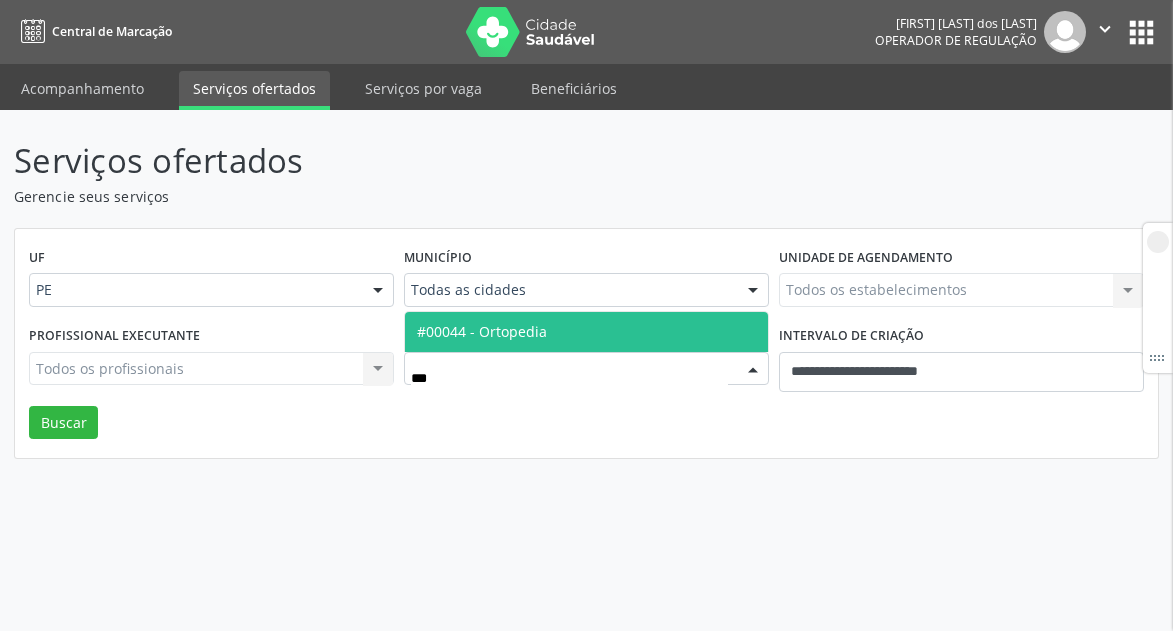 type on "****" 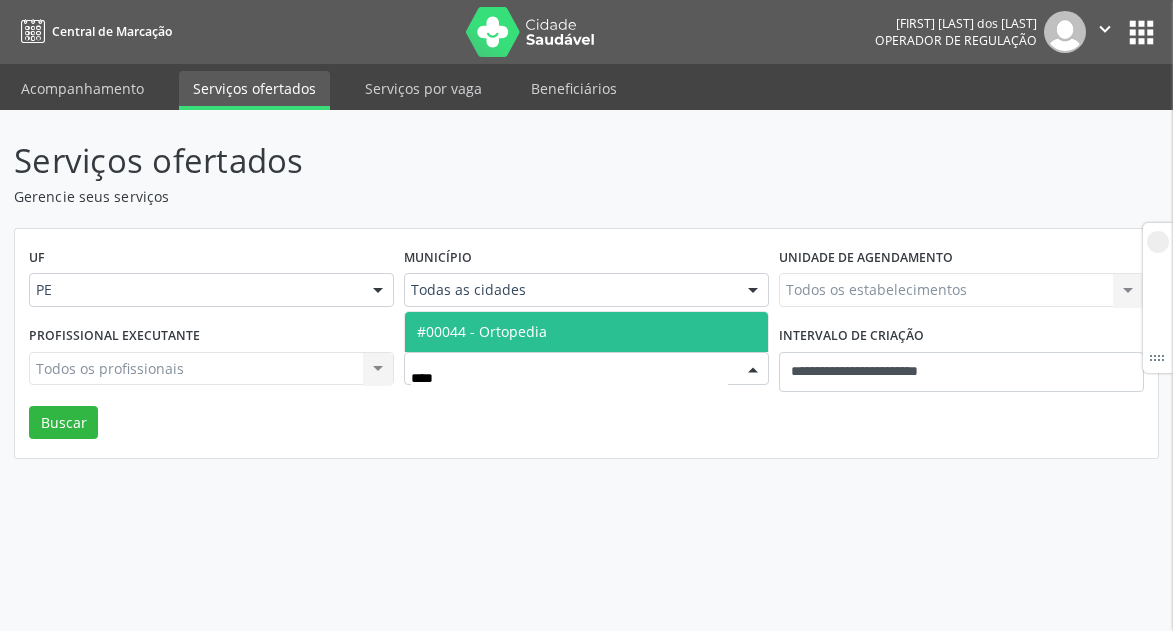 click on "#00044 - Ortopedia" at bounding box center (482, 331) 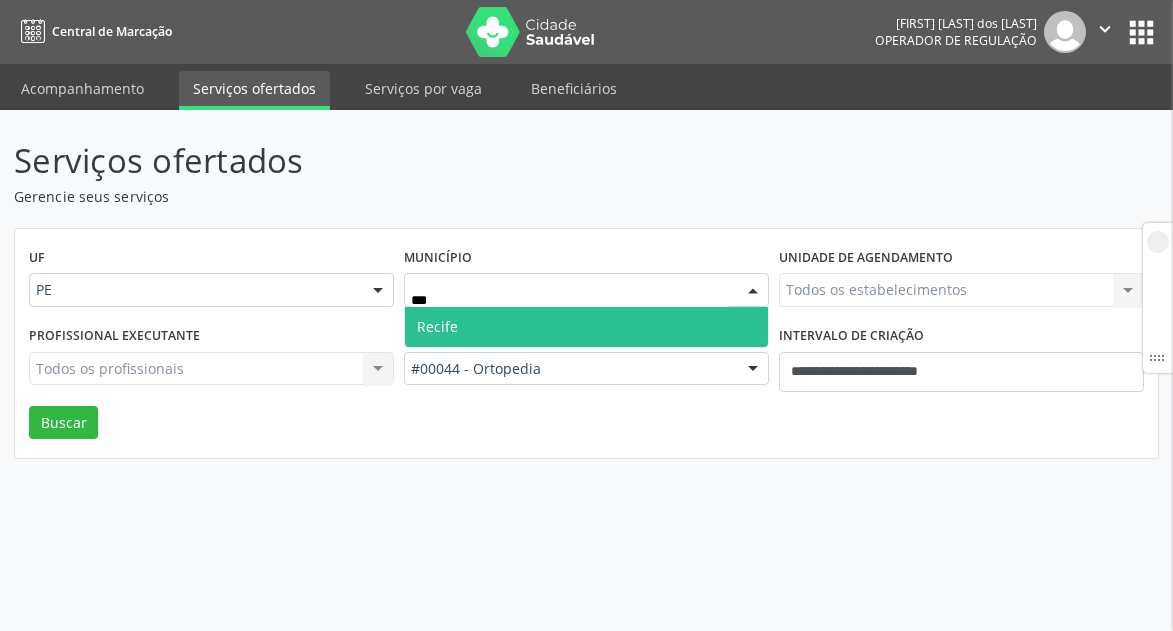 type on "****" 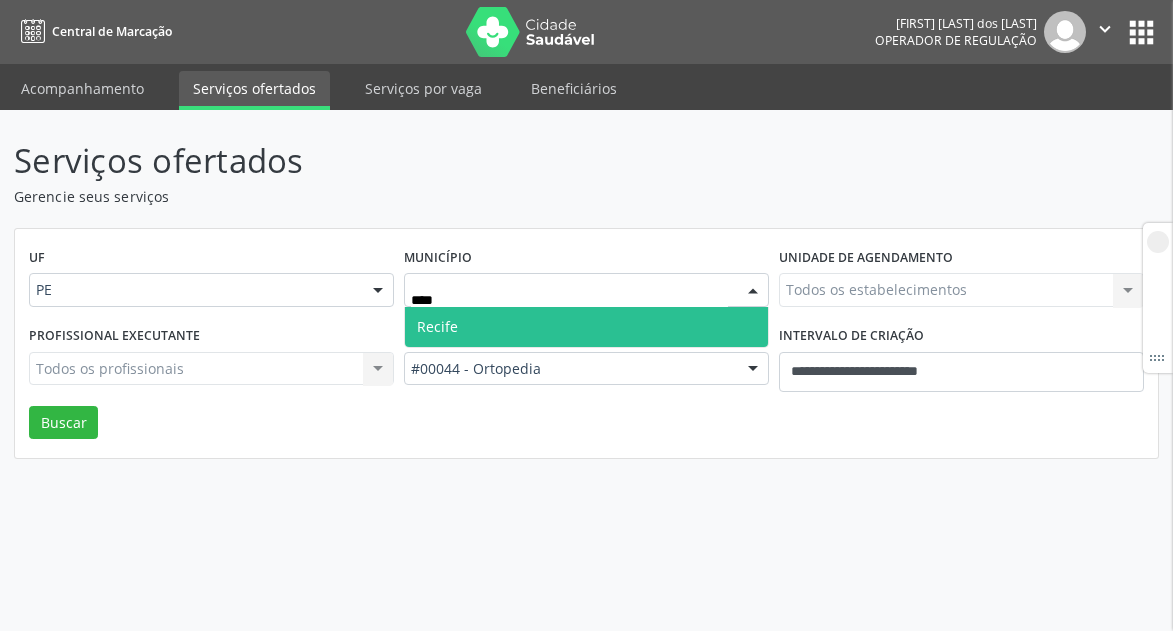 click on "Recife" at bounding box center [586, 327] 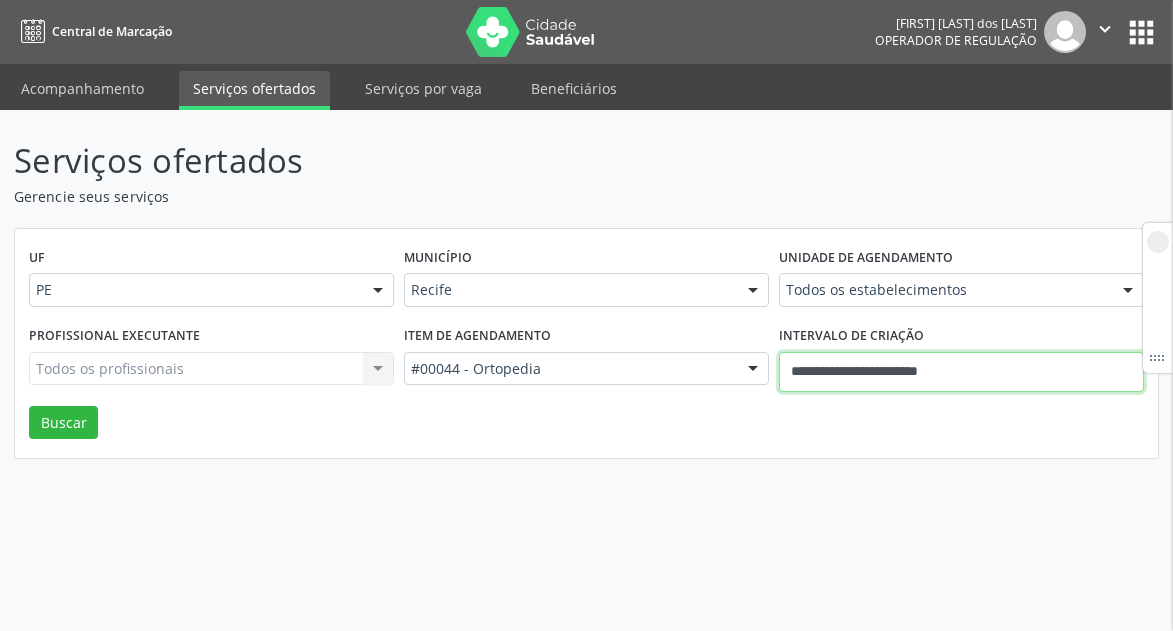 click on "**********" at bounding box center [961, 372] 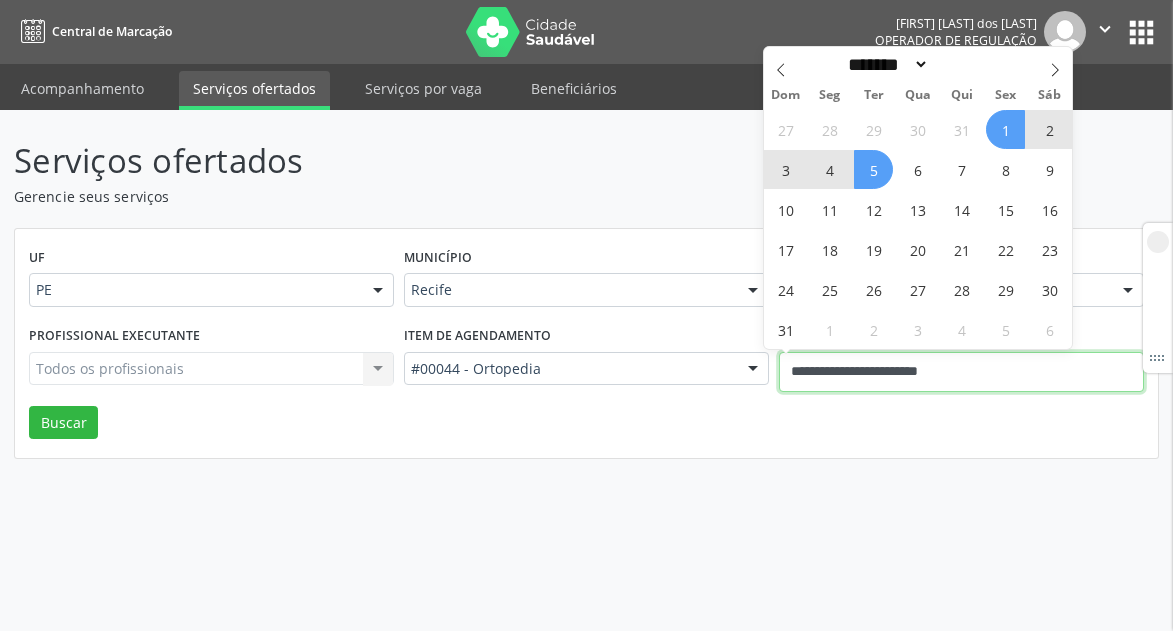 type 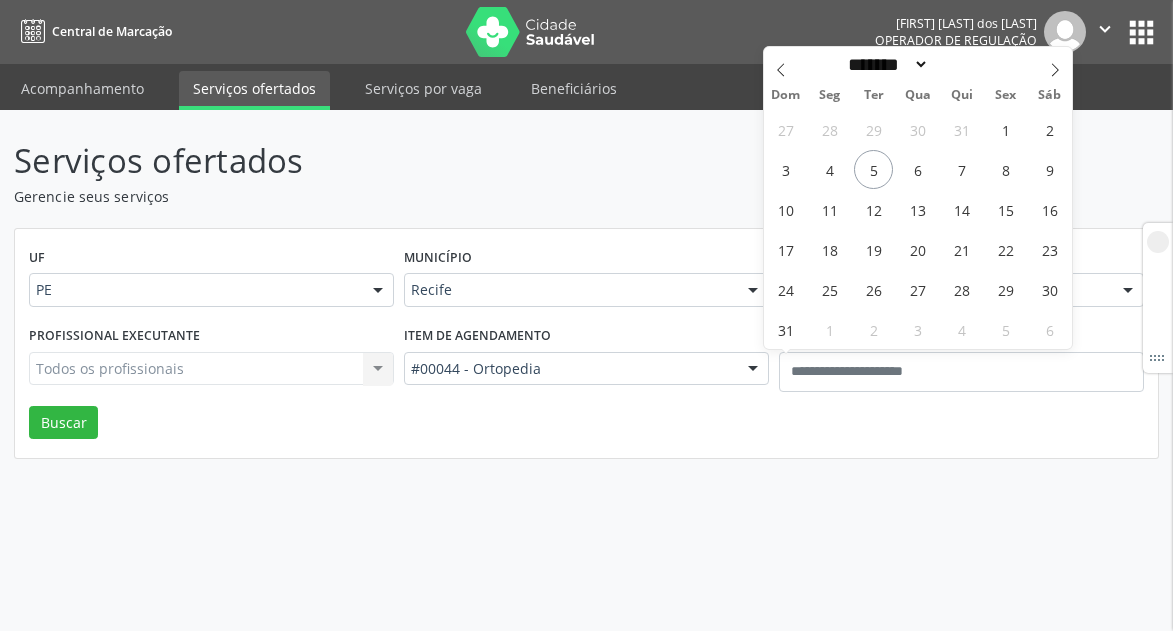 click on "Serviços ofertados
Gerencie seus serviços
UF
PE         PE
Nenhum resultado encontrado para: "   "
Não há nenhuma opção para ser exibida.
Município
Recife         Todas as cidades   Abreu e Lima   Afogados da Ingazeira   Araripina   Arcoverde   Barreiros   Bezerros   Cabo de Santo Agostinho   Camaragibe   Carpina   Caruaru   Escada   Garanhuns   Goiana   Jaboatão dos Guararapes   Limoeiro   Olinda   Ouricuri   Palmares   Paulista   Pesqueira   Petrolândia   Petrolina   Recife   Salgueiro   São José do Belmonte   São José do Egito   Serra Talhada   Sertânia   Solidão   Surubim   Tabira   Triunfo   Vitória de Santo Antão
Nenhum resultado encontrado para: "   "
Não há nenhuma opção para ser exibida.
Unidade de agendamento
Todos os estabelecimentos         Todos os estabelecimentos   Alergoimuno W Antunes Ltda   Boa Vista Medical Center" at bounding box center [586, 370] 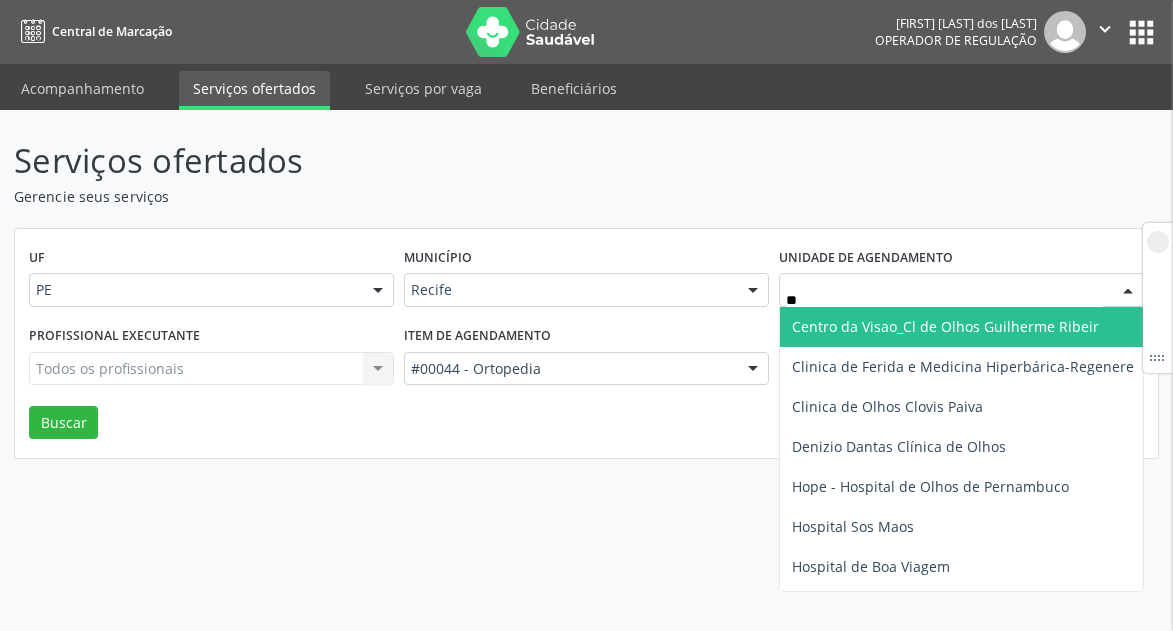 type on "***" 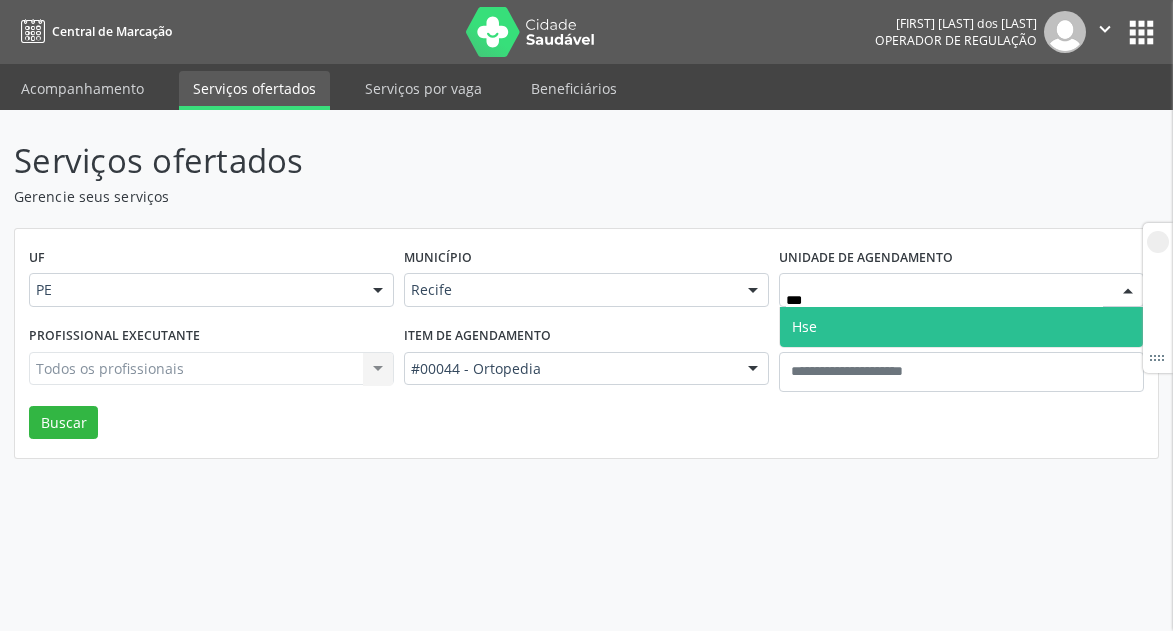 click on "Hse" at bounding box center [961, 327] 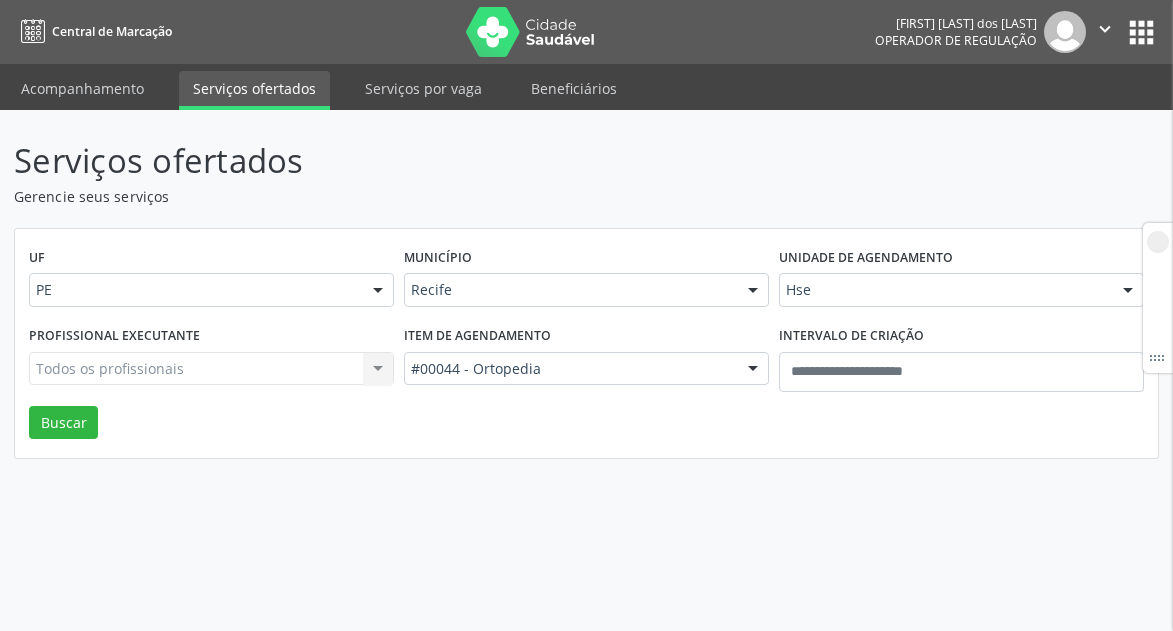 click on "Todos os profissionais         Todos os profissionais
Nenhum resultado encontrado para: "   "
Não há nenhuma opção para ser exibida." at bounding box center [211, 369] 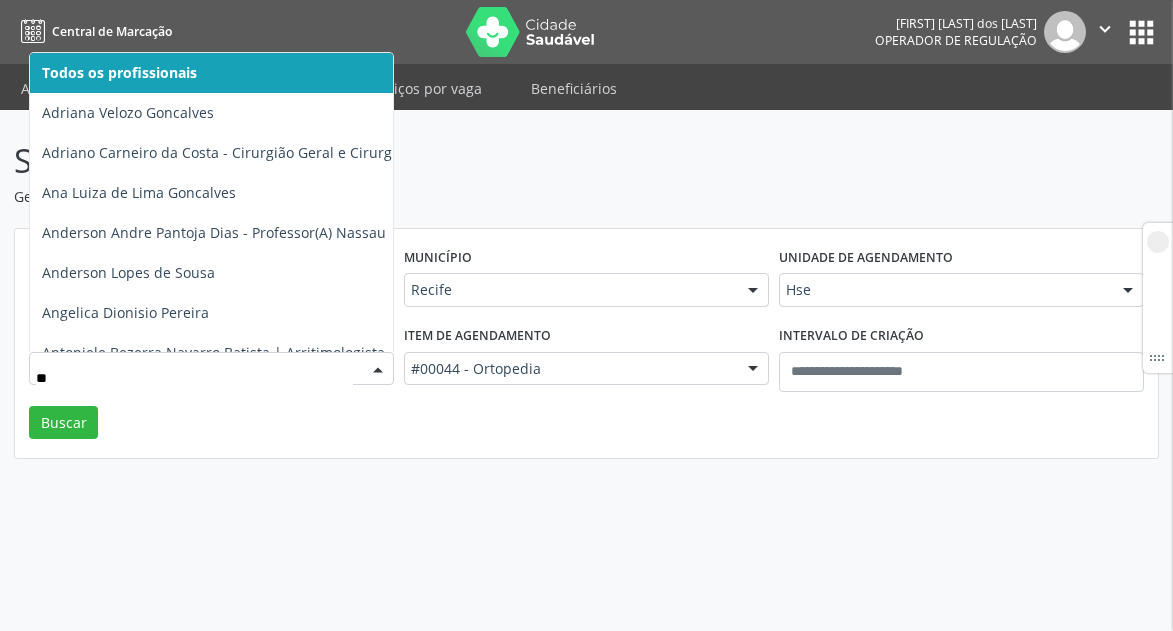 type on "*" 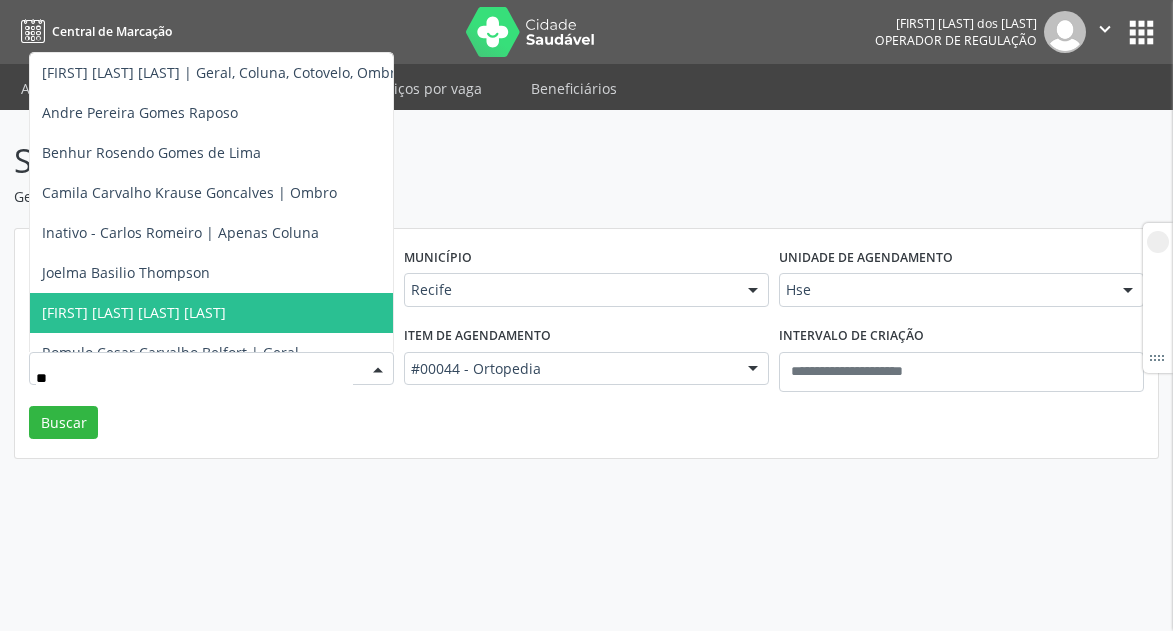type on "*" 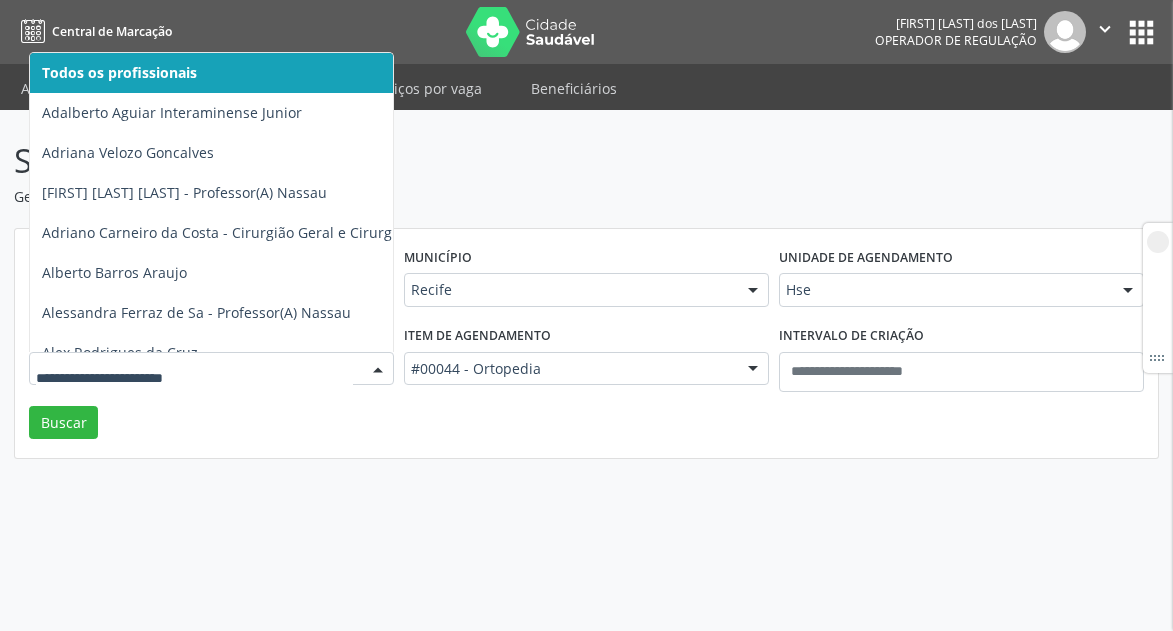 click on "Todos os profissionais" at bounding box center (294, 73) 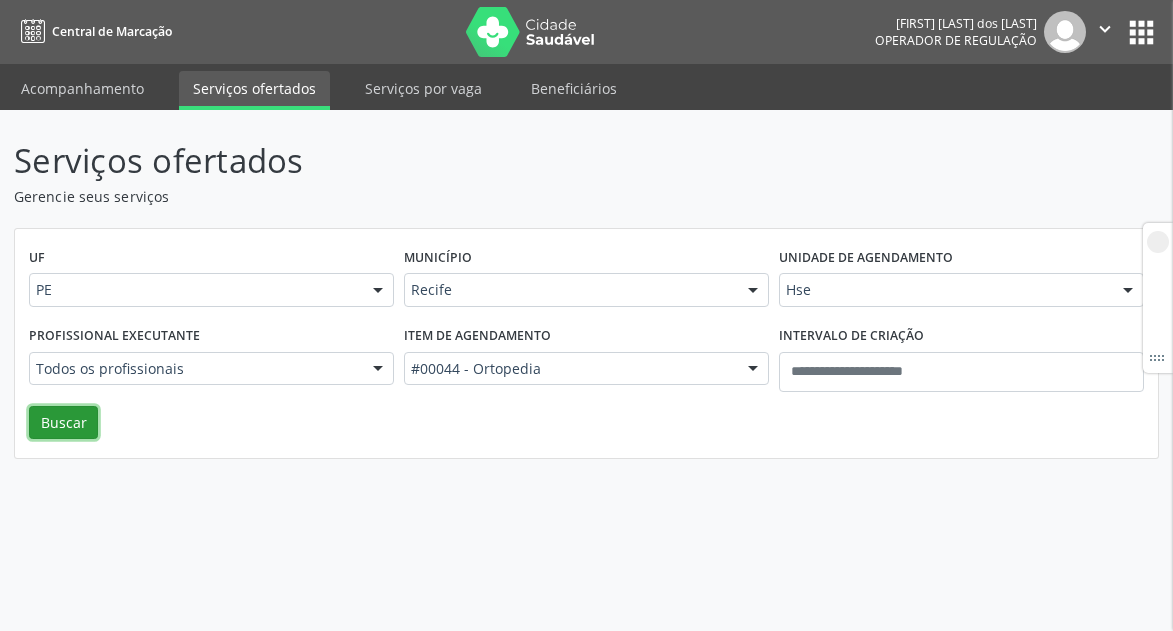 click on "Buscar" at bounding box center (63, 423) 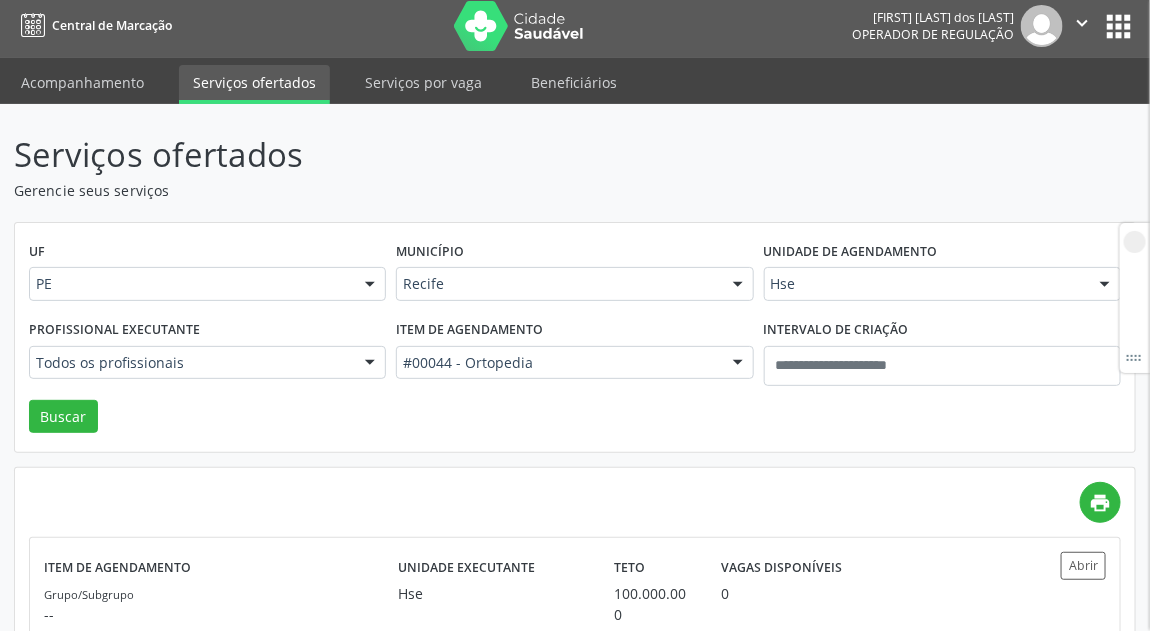 scroll, scrollTop: 0, scrollLeft: 0, axis: both 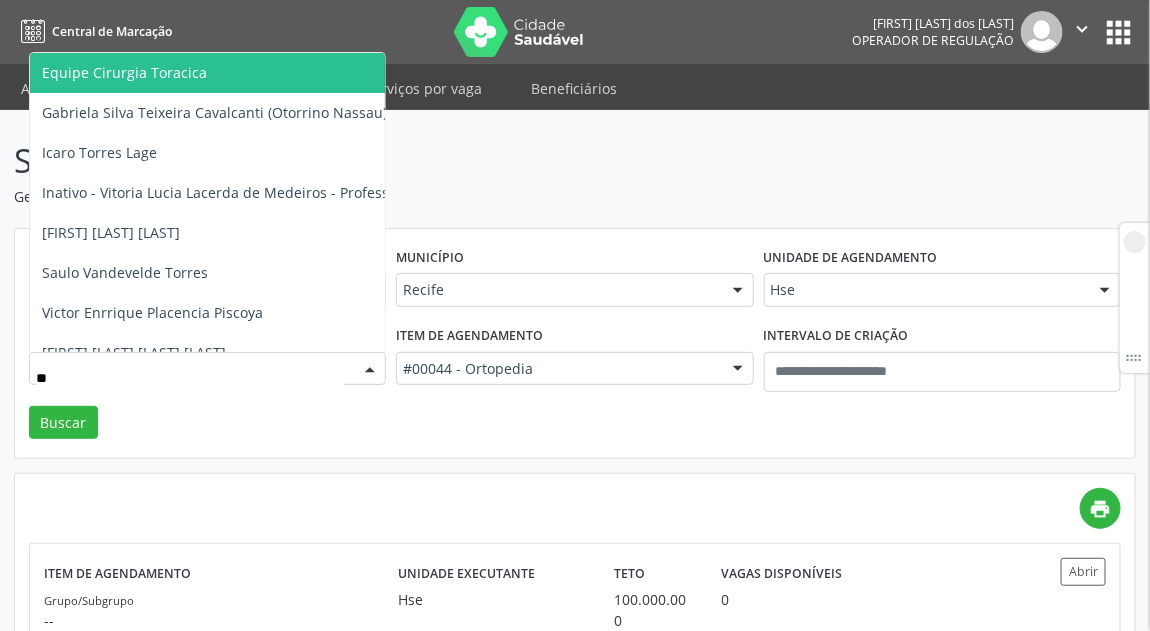 type on "*" 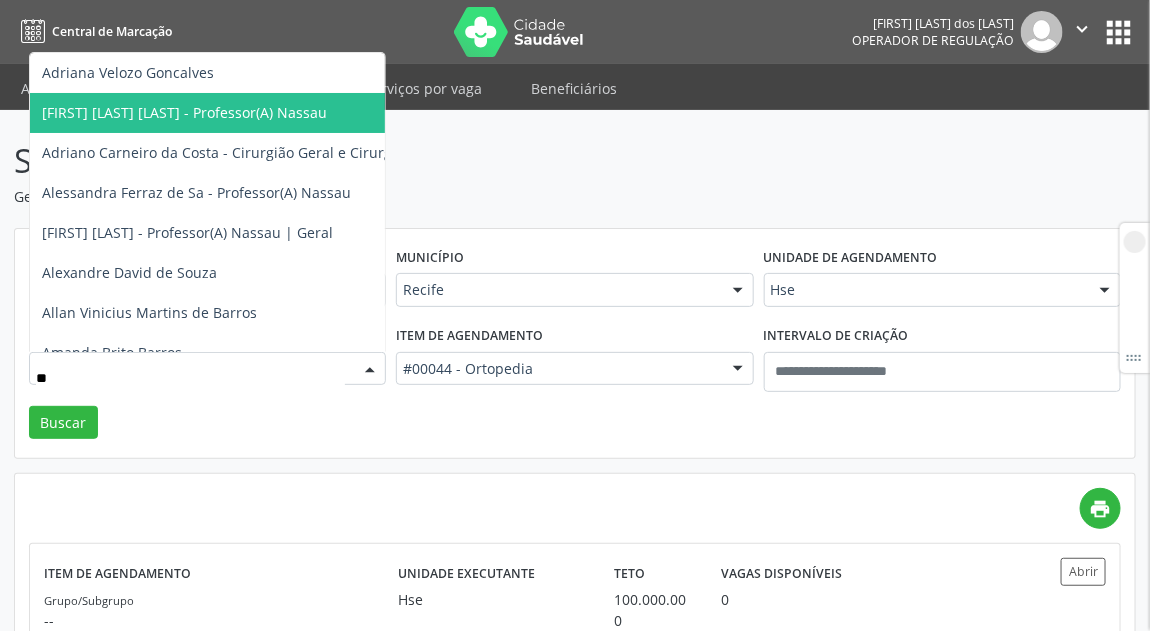 type on "*" 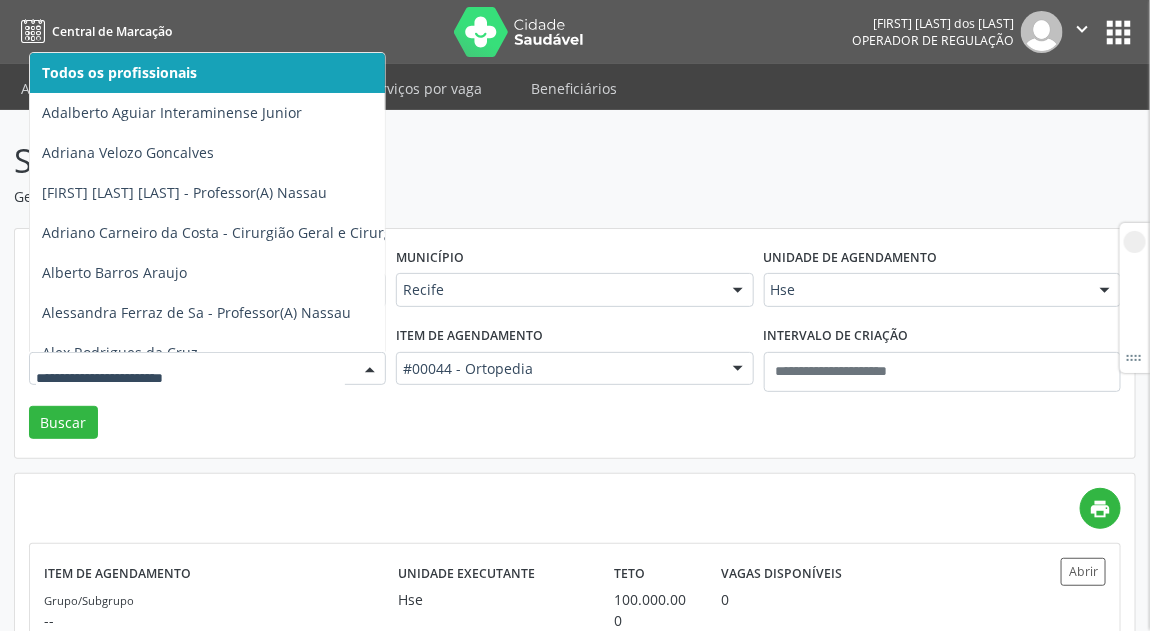 click at bounding box center (207, 369) 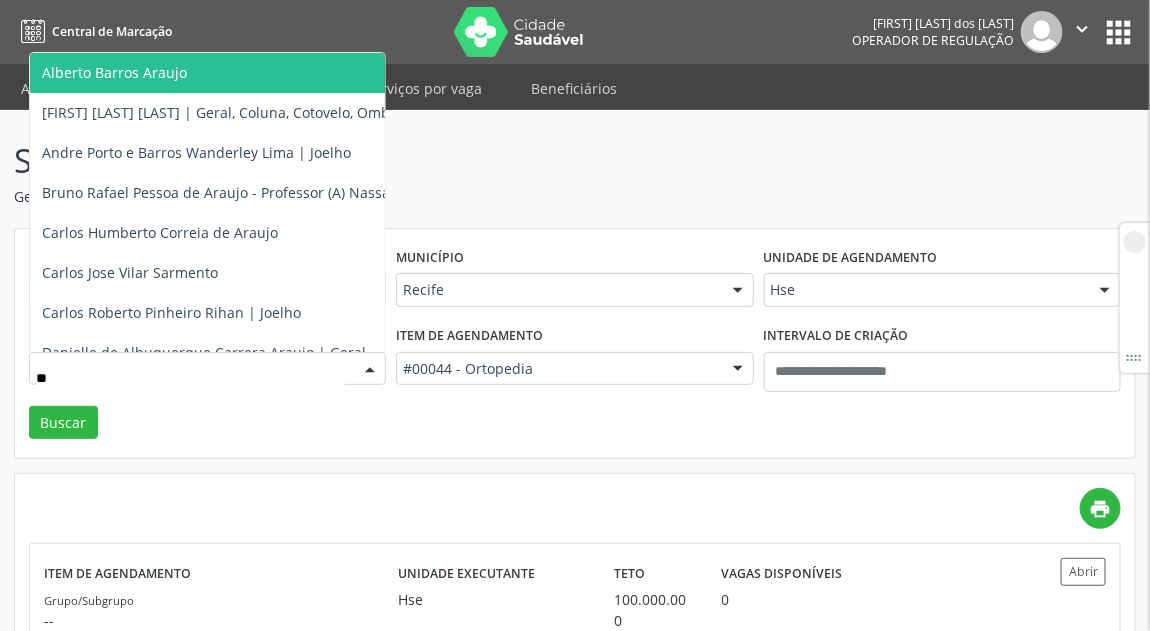 type on "***" 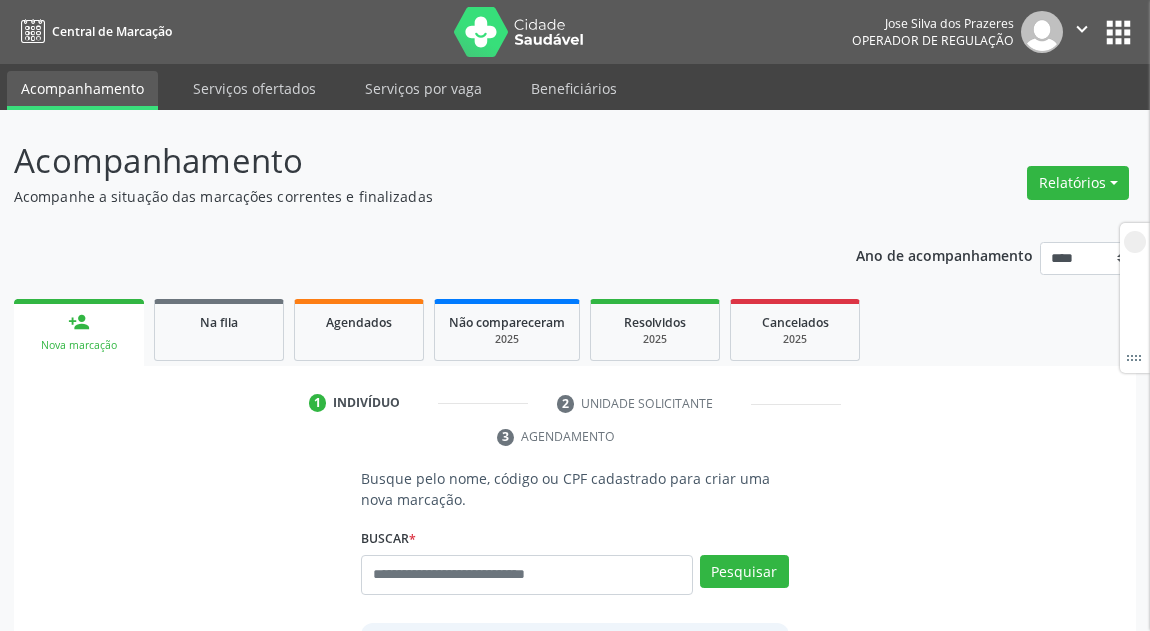 scroll, scrollTop: 0, scrollLeft: 0, axis: both 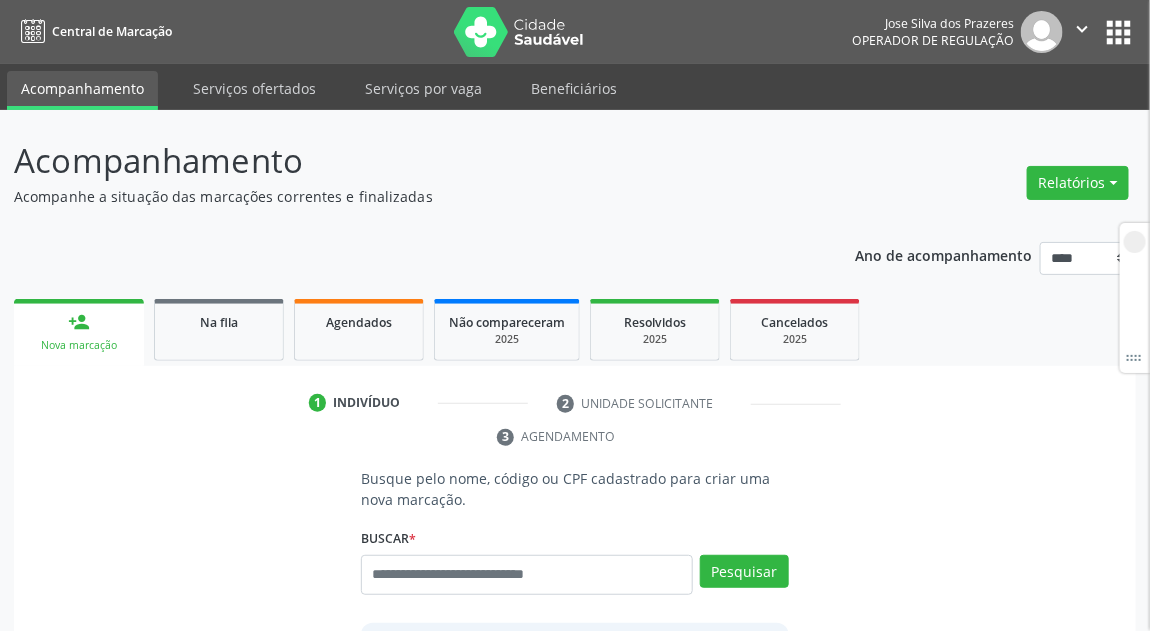 click at bounding box center (527, 575) 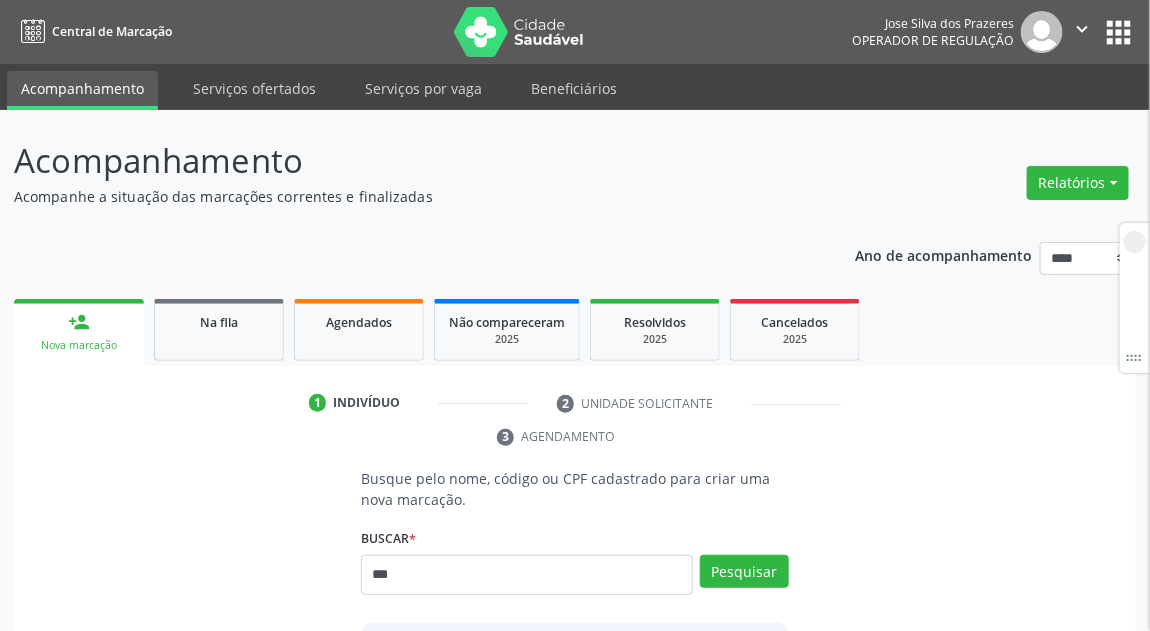 type on "***" 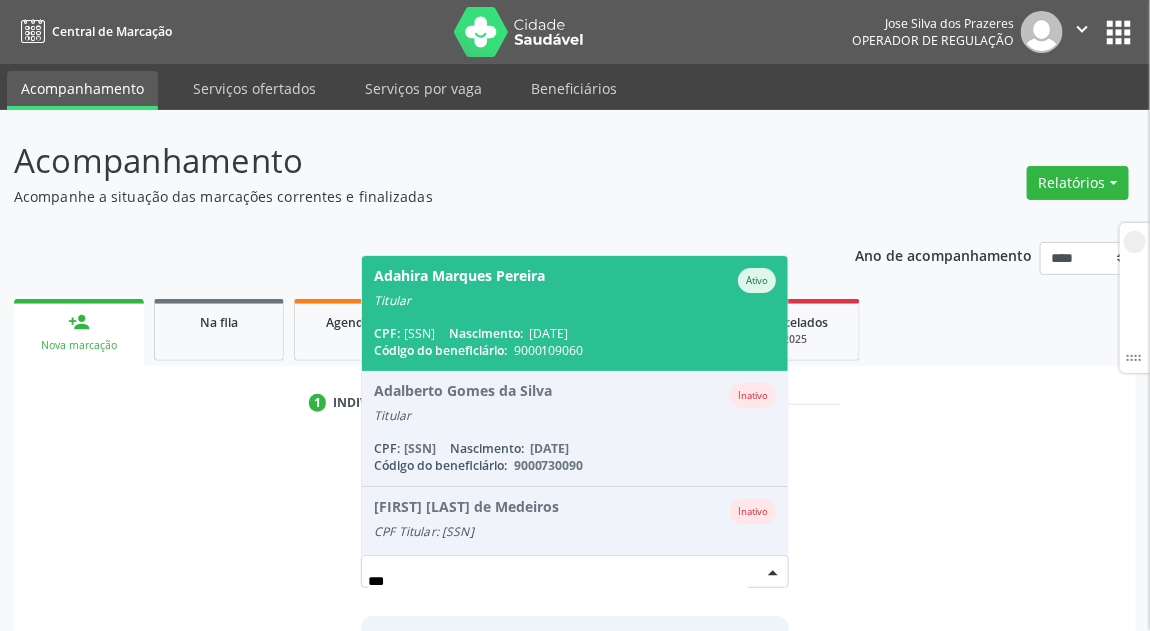 click on "CPF:
123.893.904-04
Nascimento:
17/12/1953" at bounding box center (575, 333) 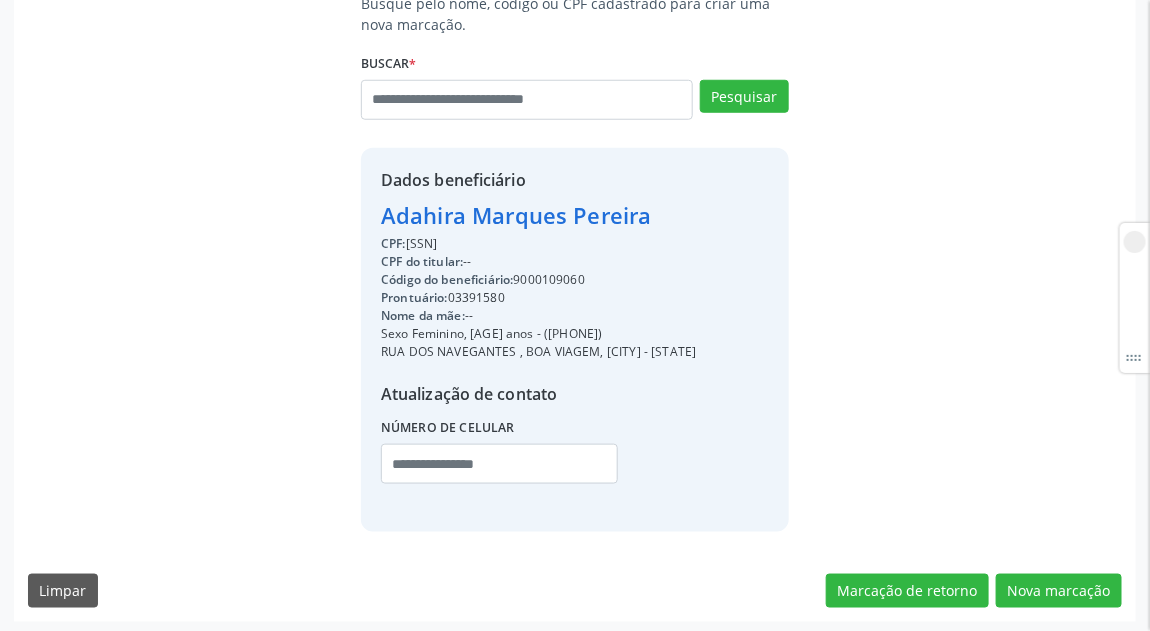 scroll, scrollTop: 480, scrollLeft: 0, axis: vertical 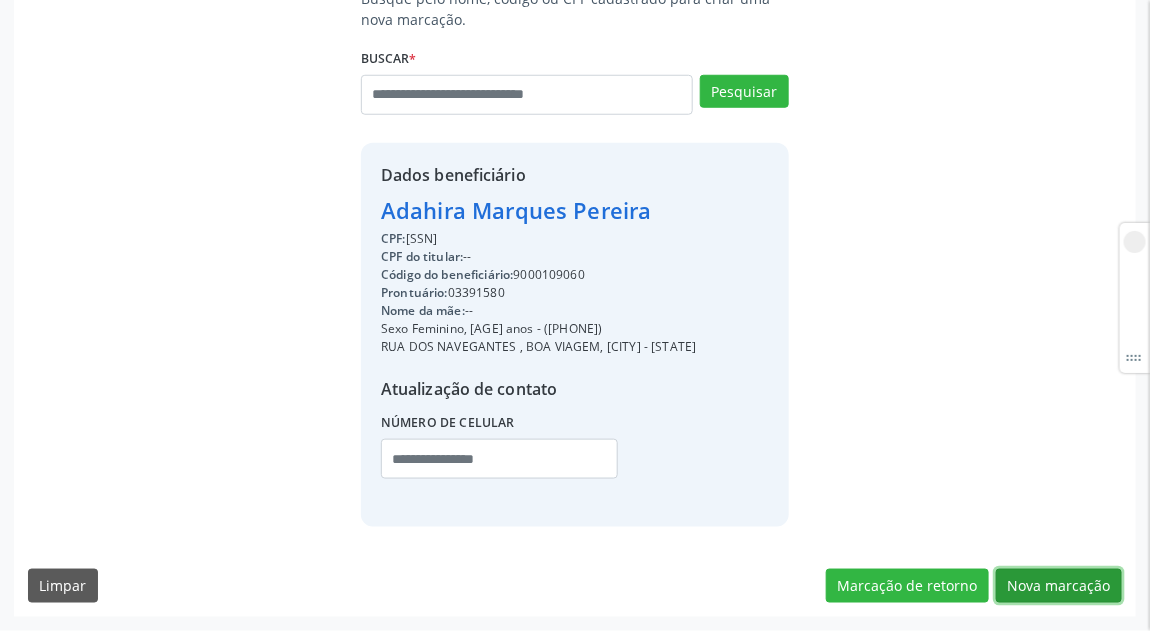 click on "Nova marcação" at bounding box center [1059, 586] 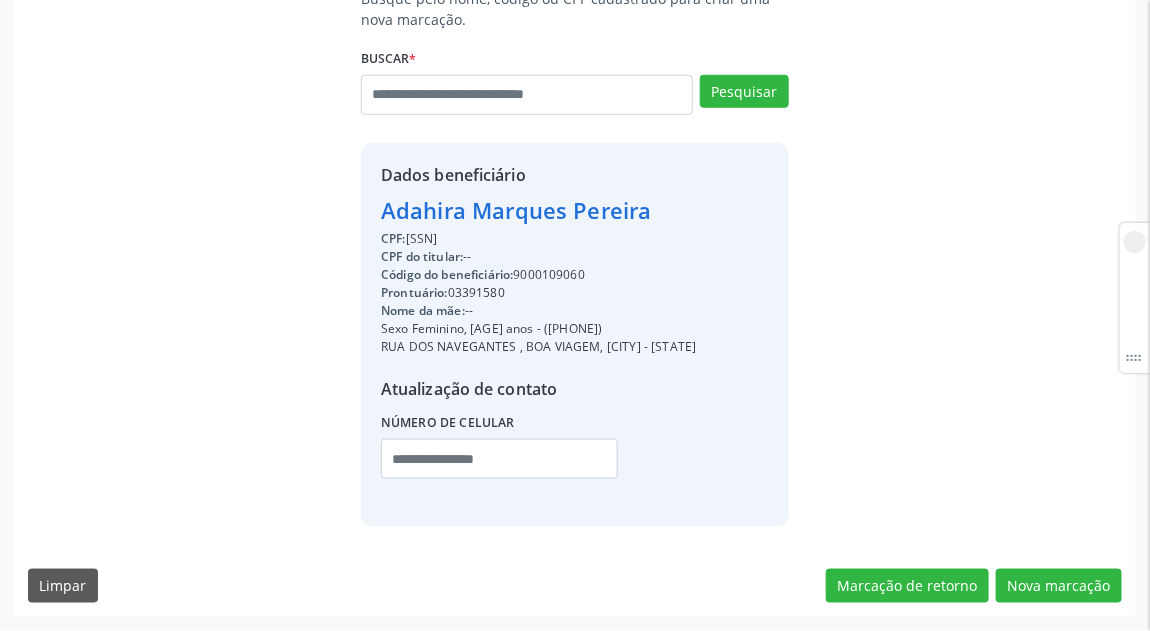 scroll, scrollTop: 297, scrollLeft: 0, axis: vertical 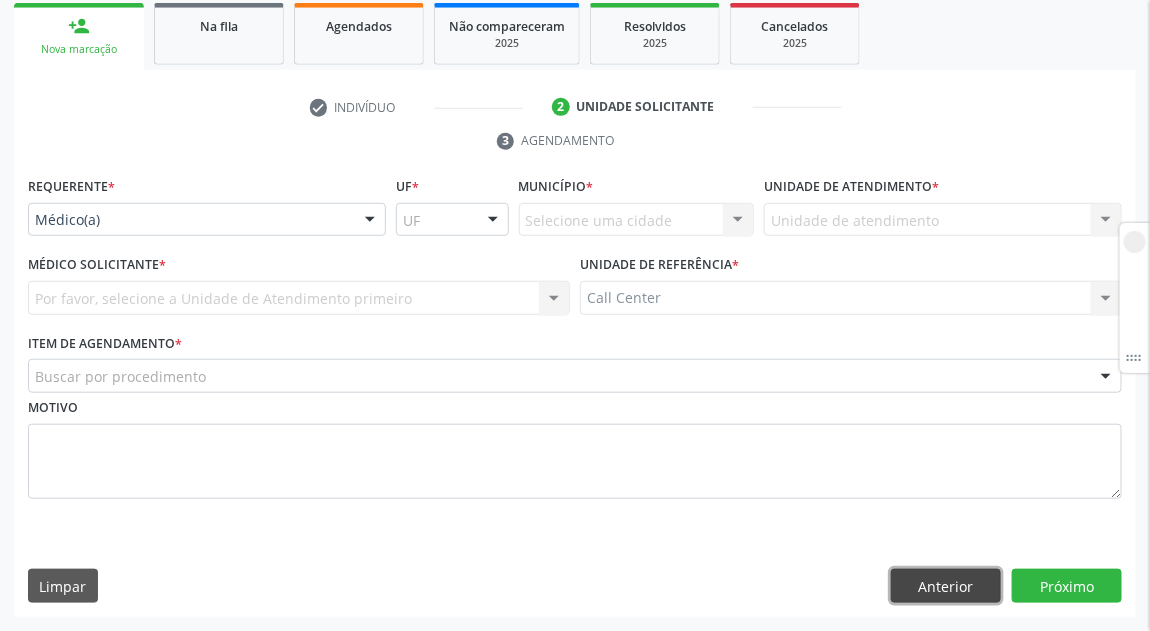 click on "Anterior" at bounding box center [946, 586] 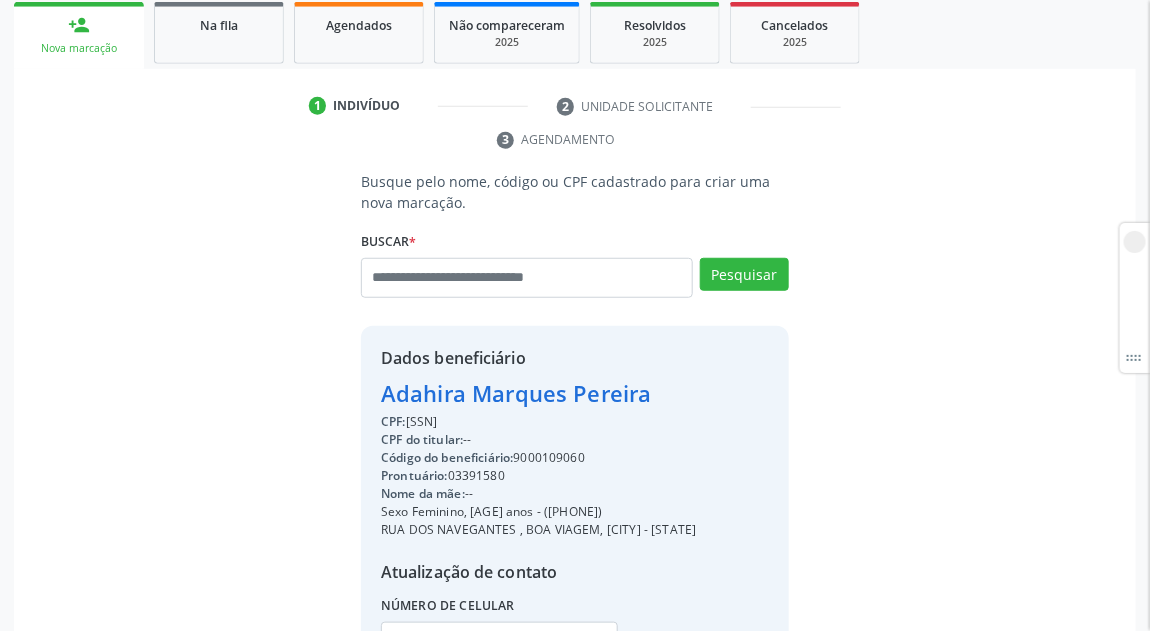 click on "Prontuário:
03391580" at bounding box center [538, 476] 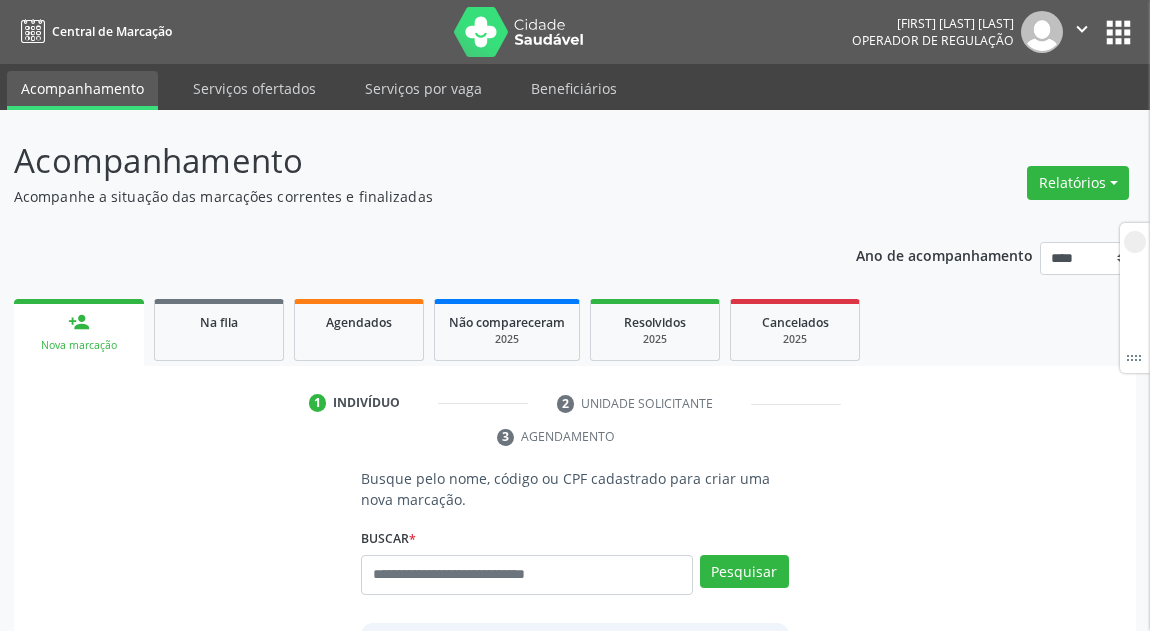 scroll, scrollTop: 0, scrollLeft: 0, axis: both 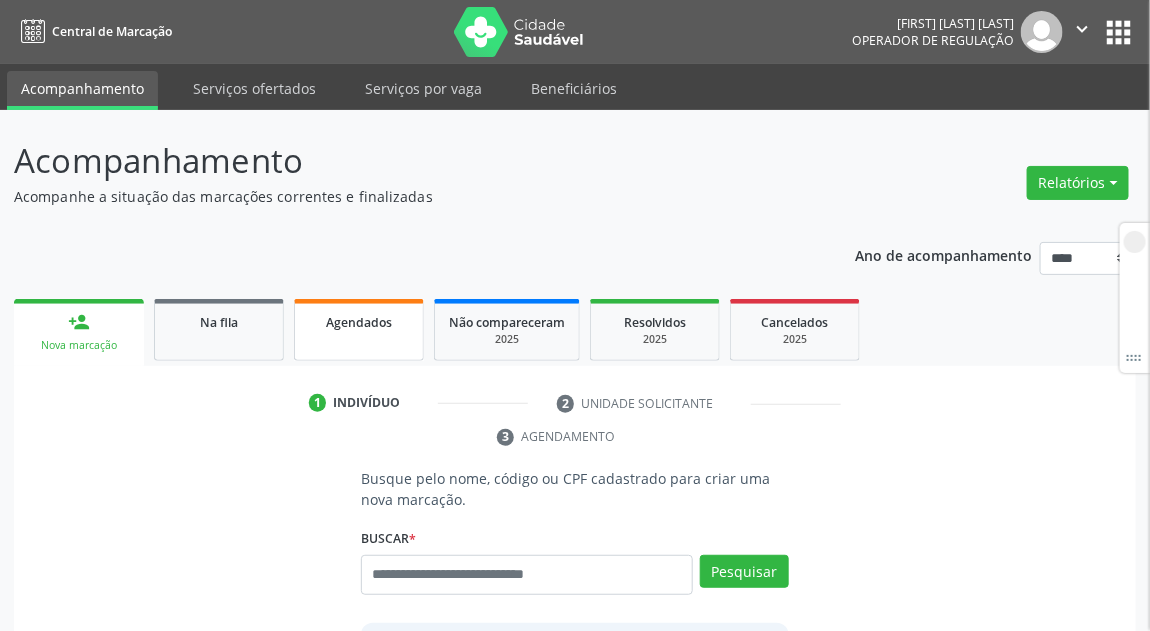 click on "Agendados" at bounding box center [359, 330] 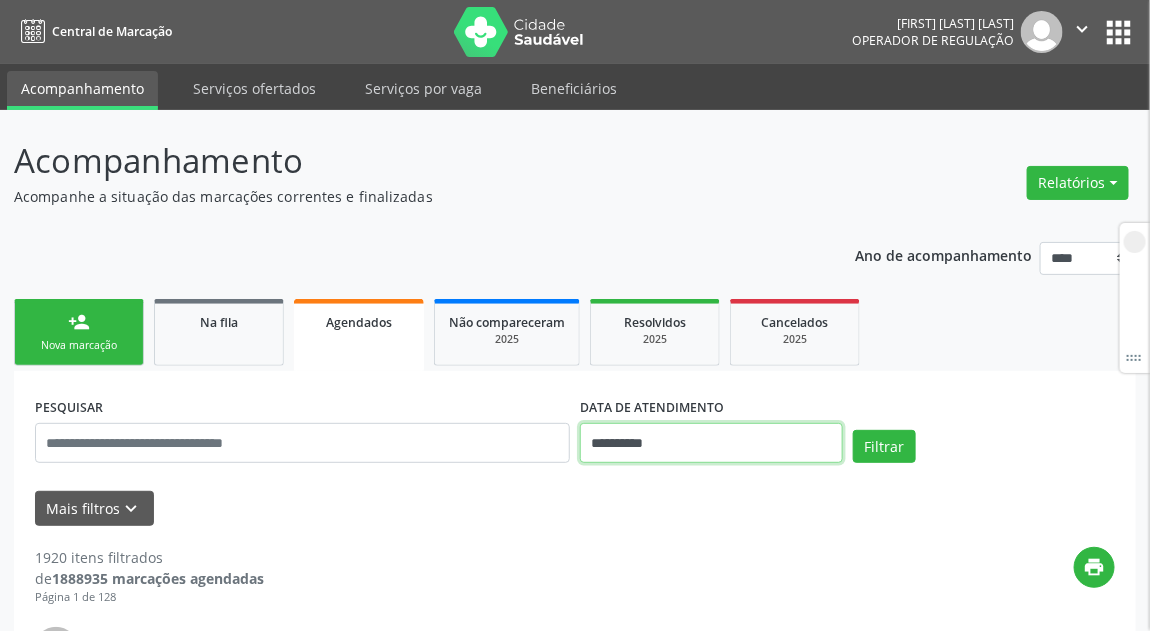 click on "**********" at bounding box center (711, 443) 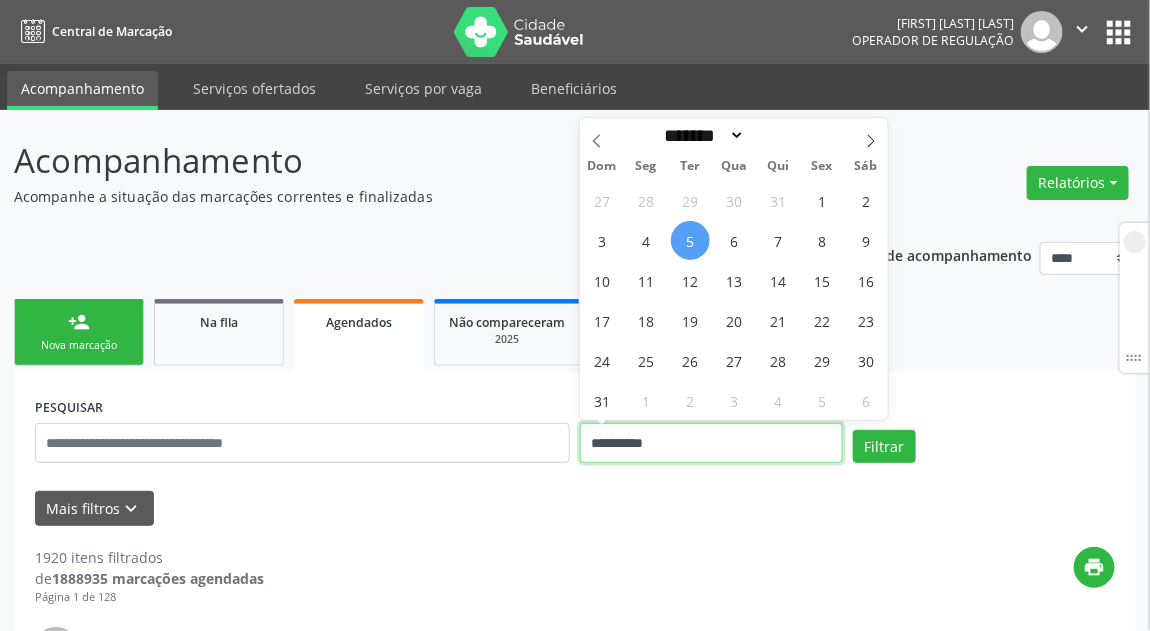 type 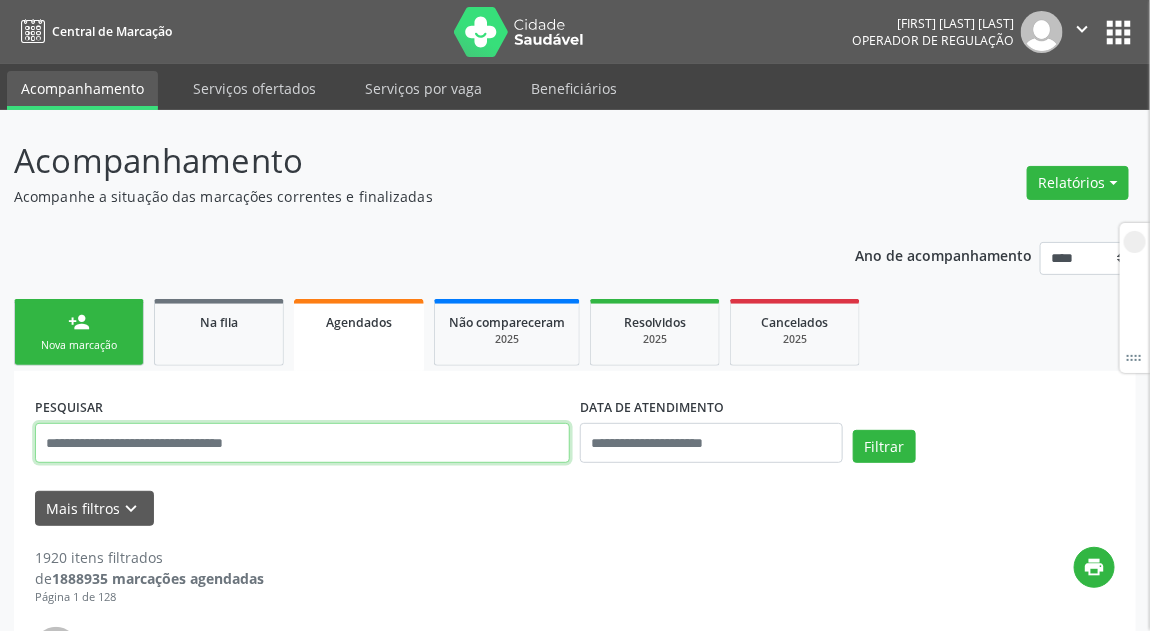 click at bounding box center (302, 443) 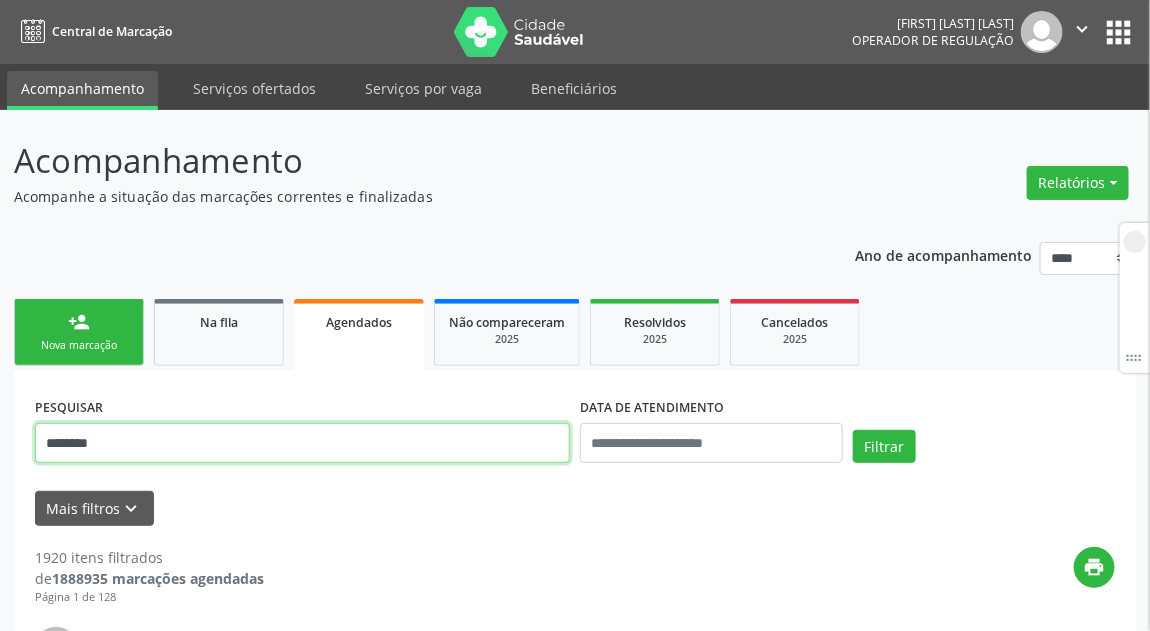 type on "********" 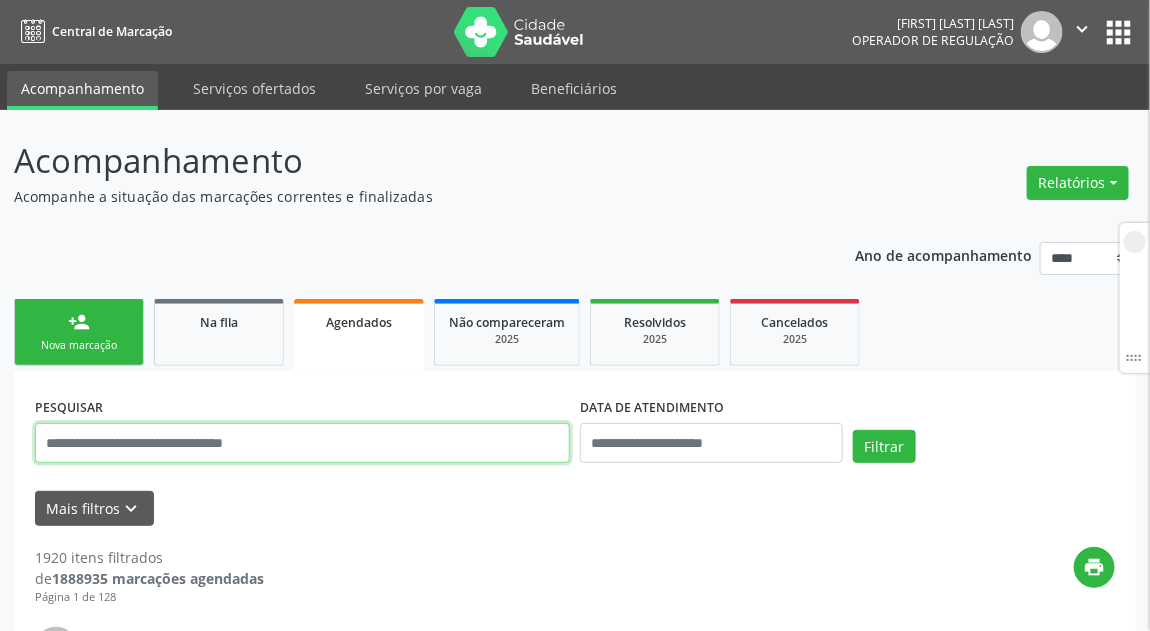 paste on "**********" 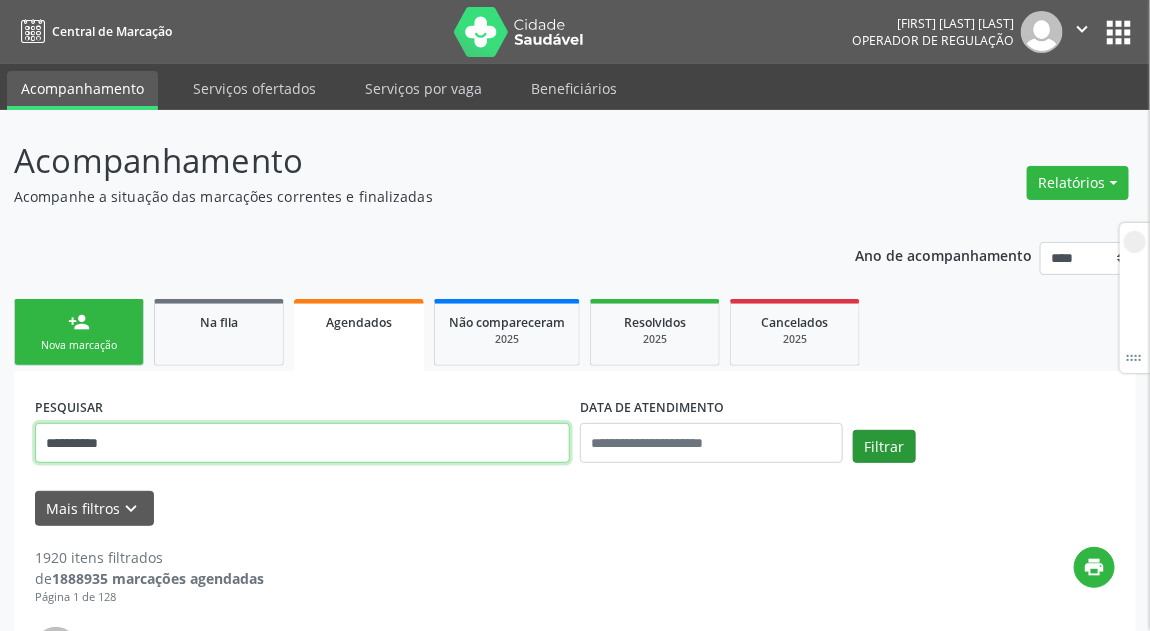 type on "**********" 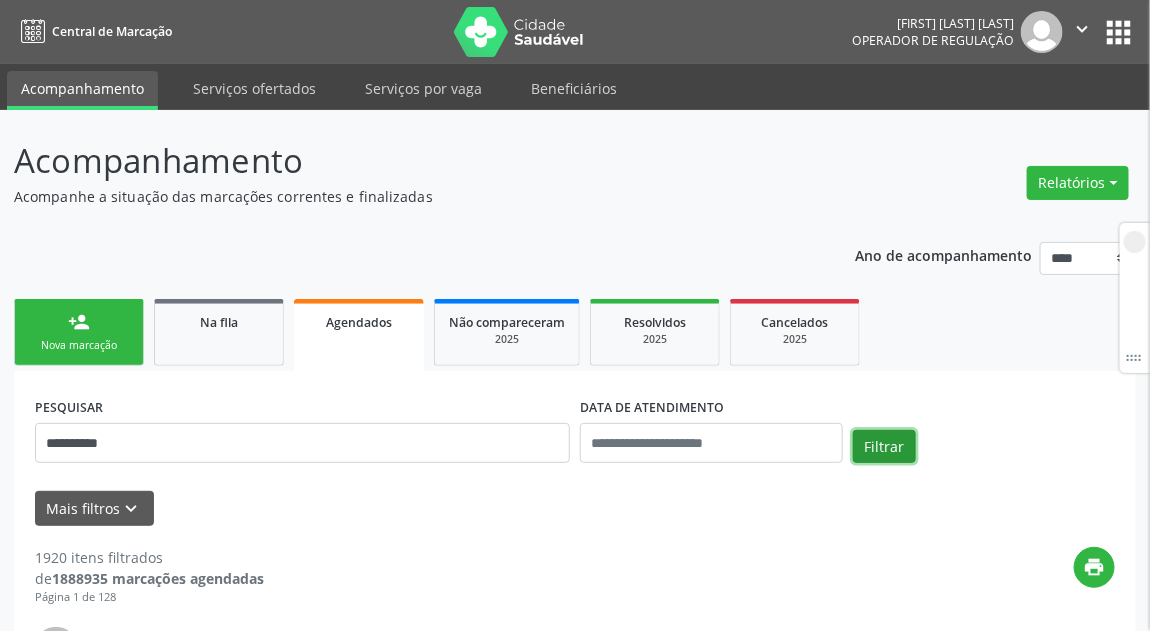 click on "Filtrar" at bounding box center (884, 447) 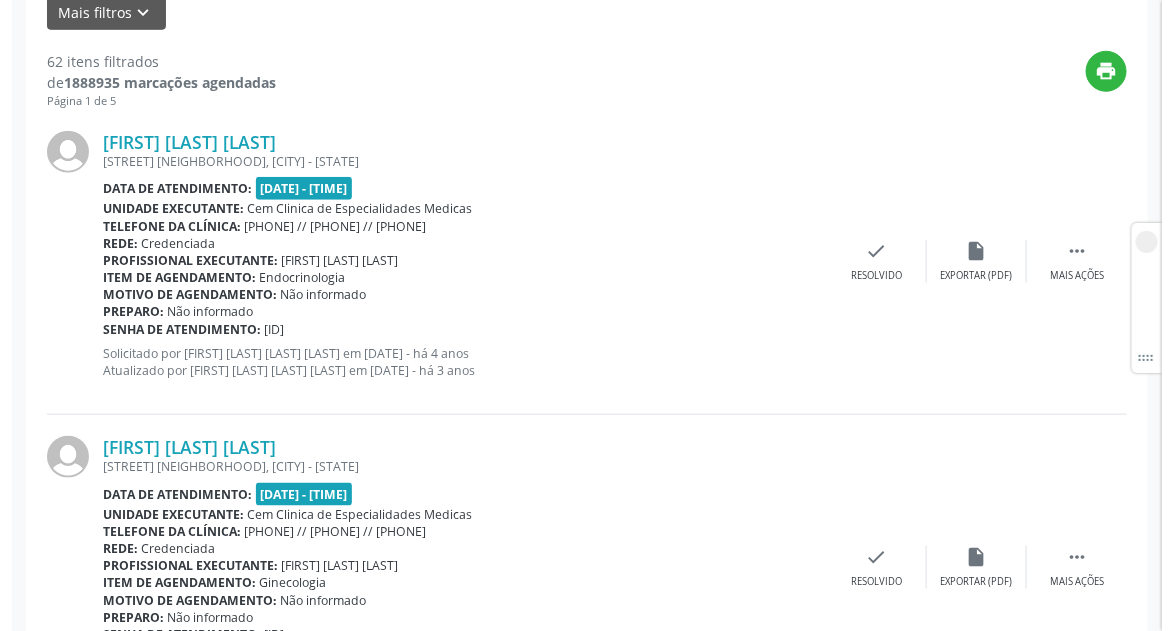 scroll, scrollTop: 300, scrollLeft: 0, axis: vertical 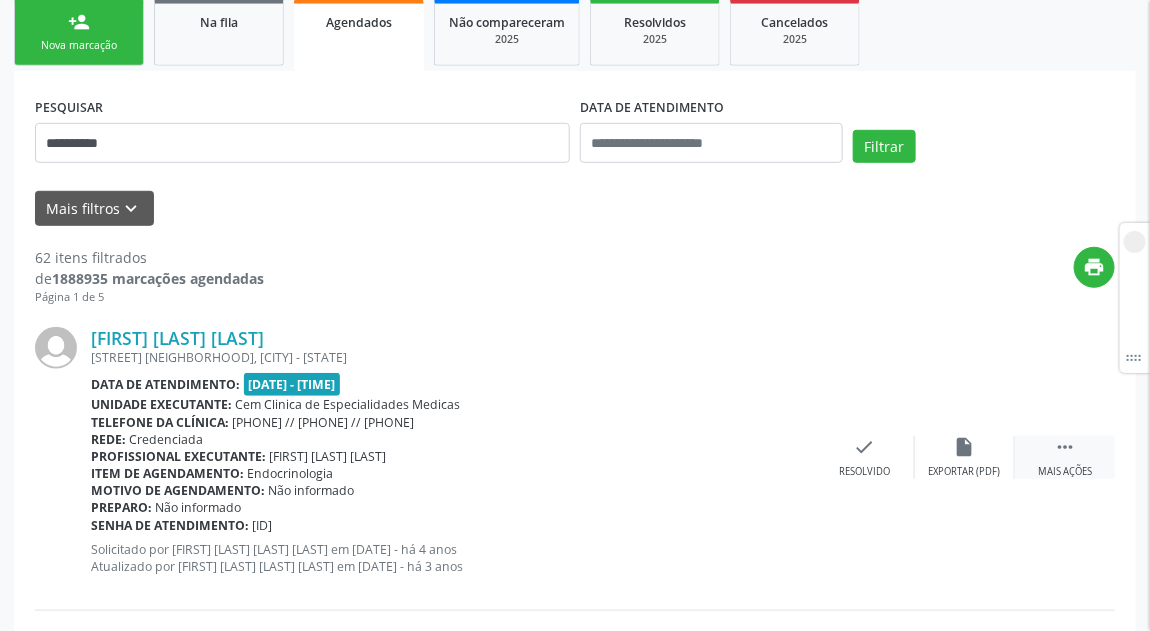 click on "" at bounding box center (1065, 447) 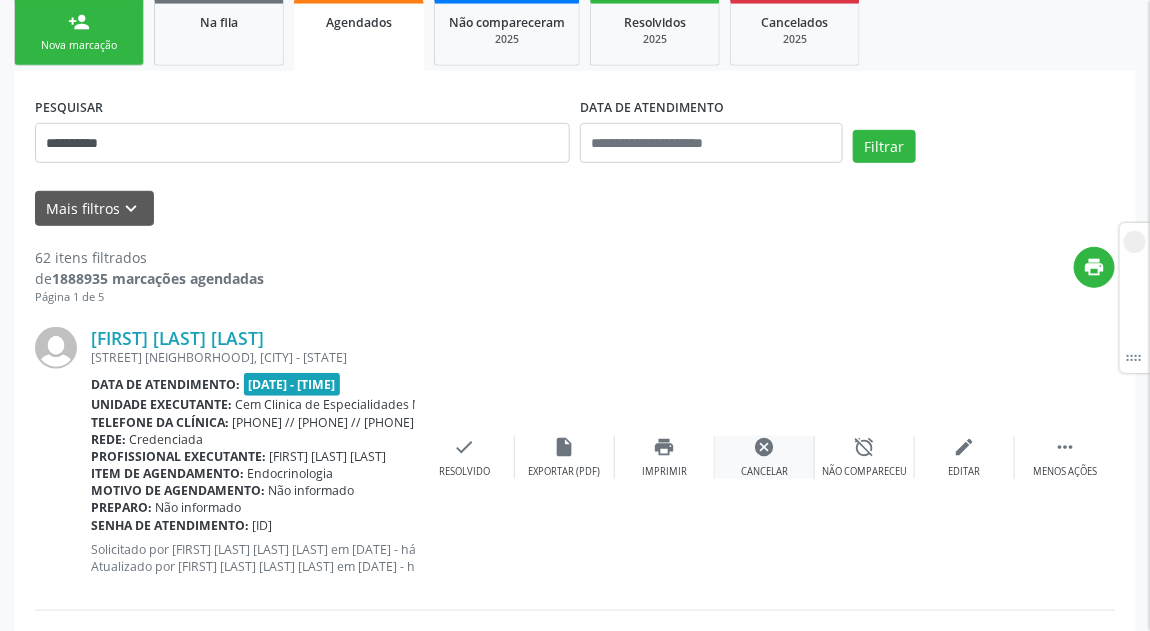 click on "cancel
Cancelar" at bounding box center (765, 457) 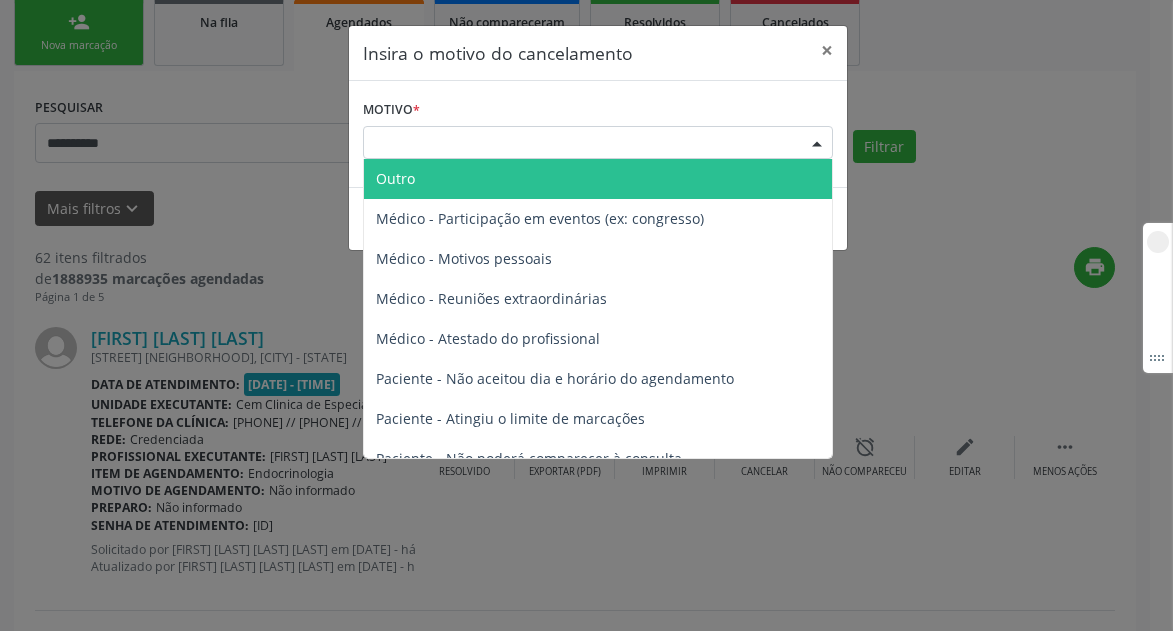 click on "Escolha o motivo" at bounding box center [598, 143] 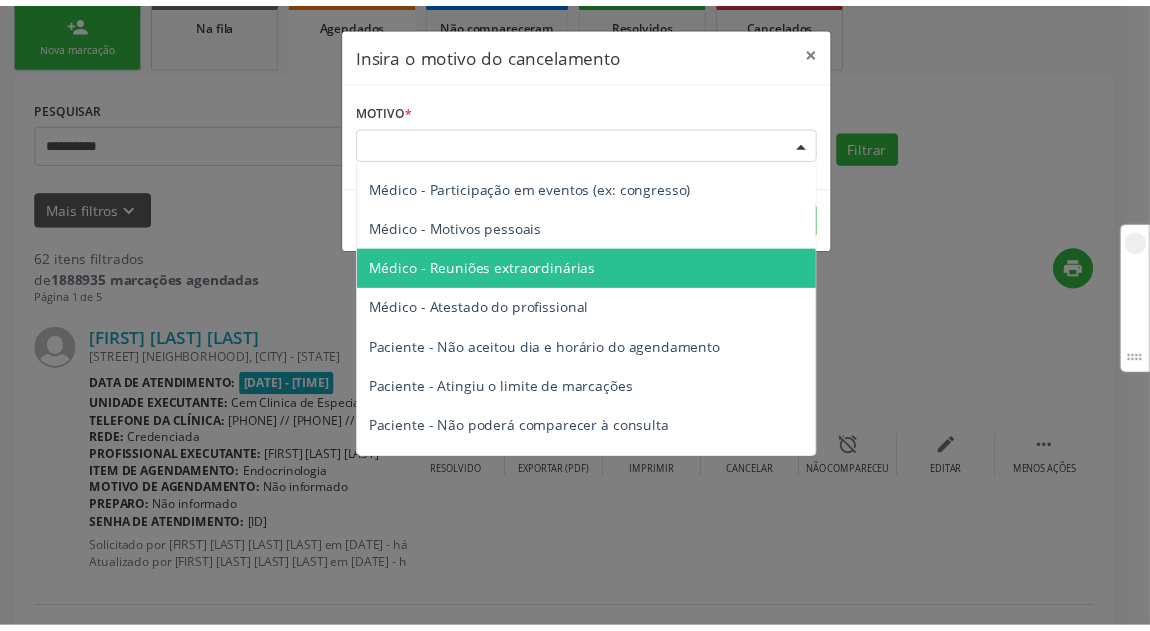 scroll, scrollTop: 0, scrollLeft: 0, axis: both 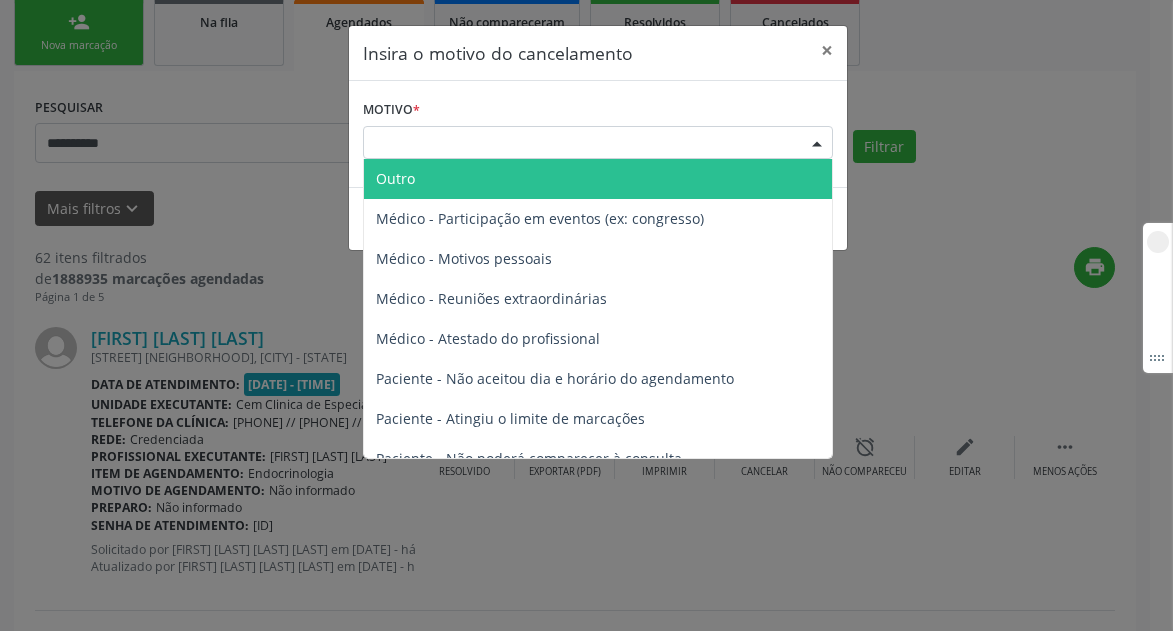 click on "Outro" at bounding box center [598, 179] 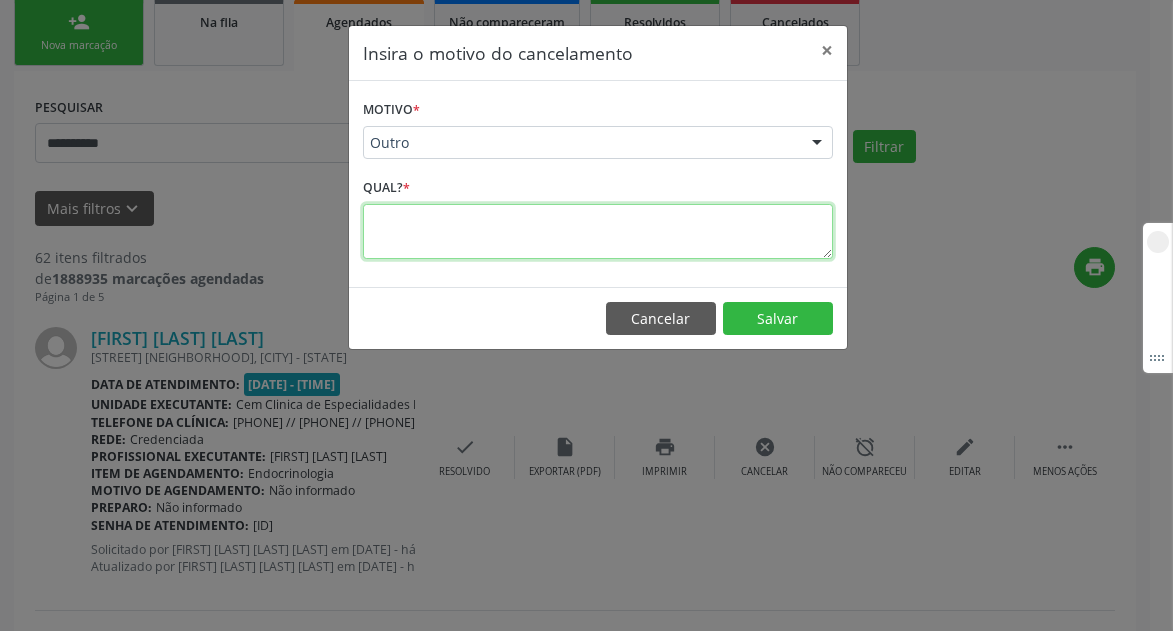 click at bounding box center (598, 231) 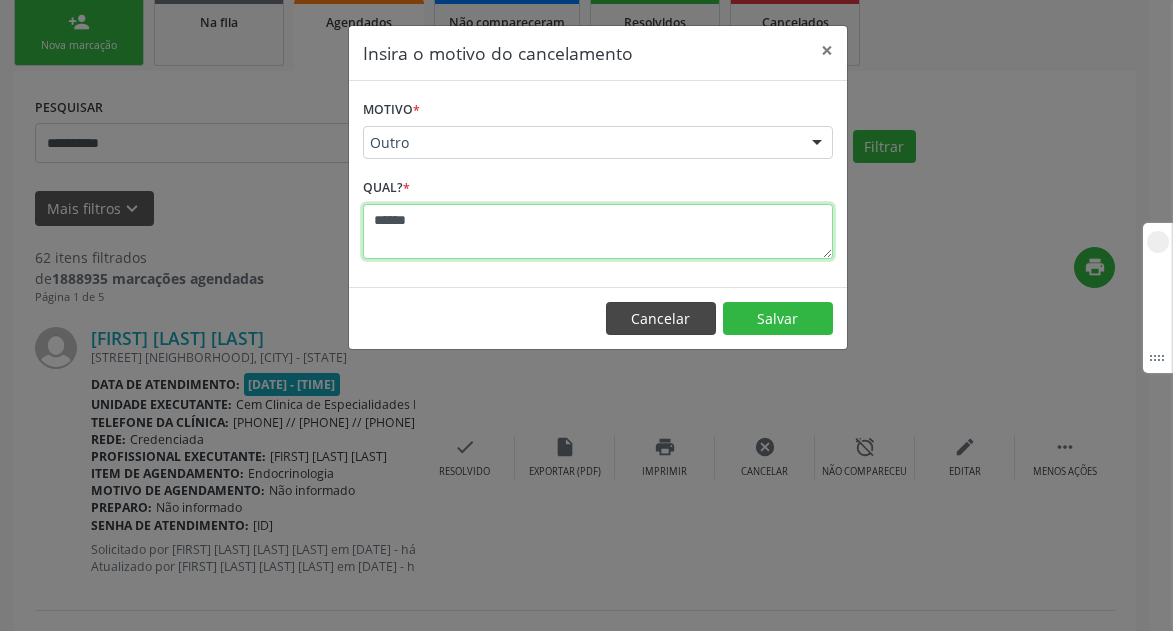 type on "******" 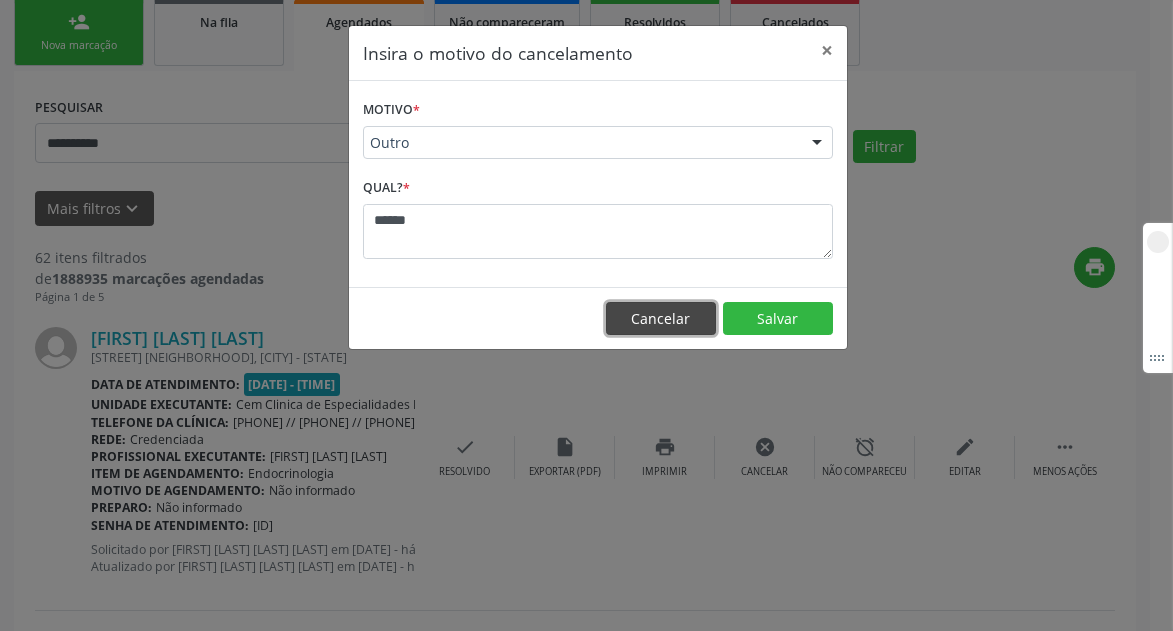 click on "Cancelar" at bounding box center [661, 319] 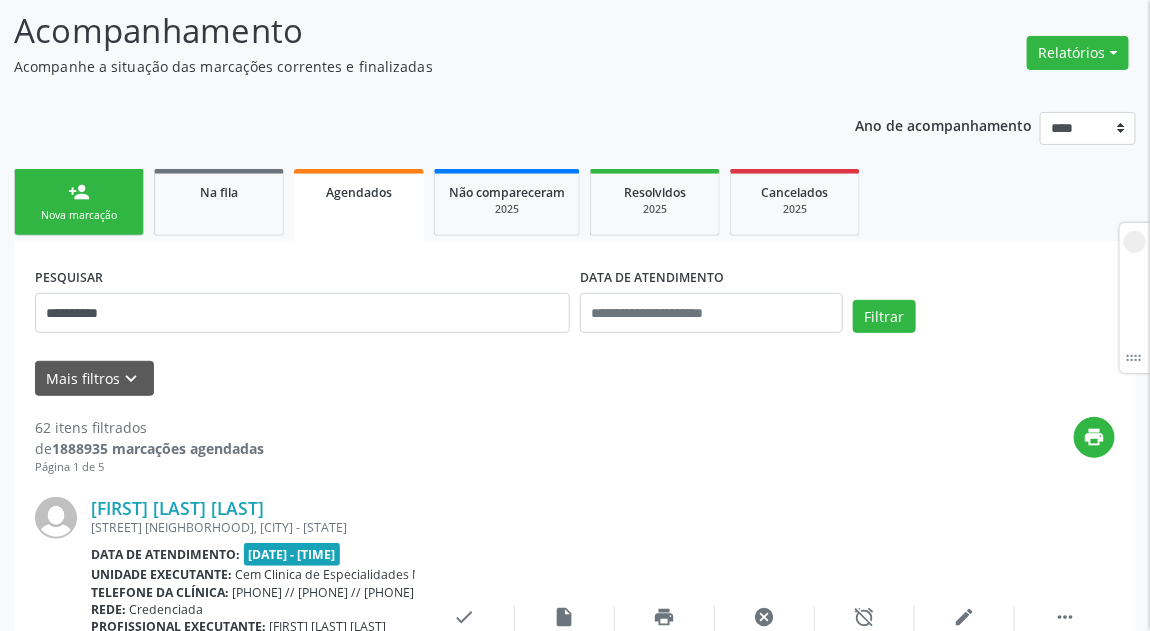 scroll, scrollTop: 0, scrollLeft: 0, axis: both 